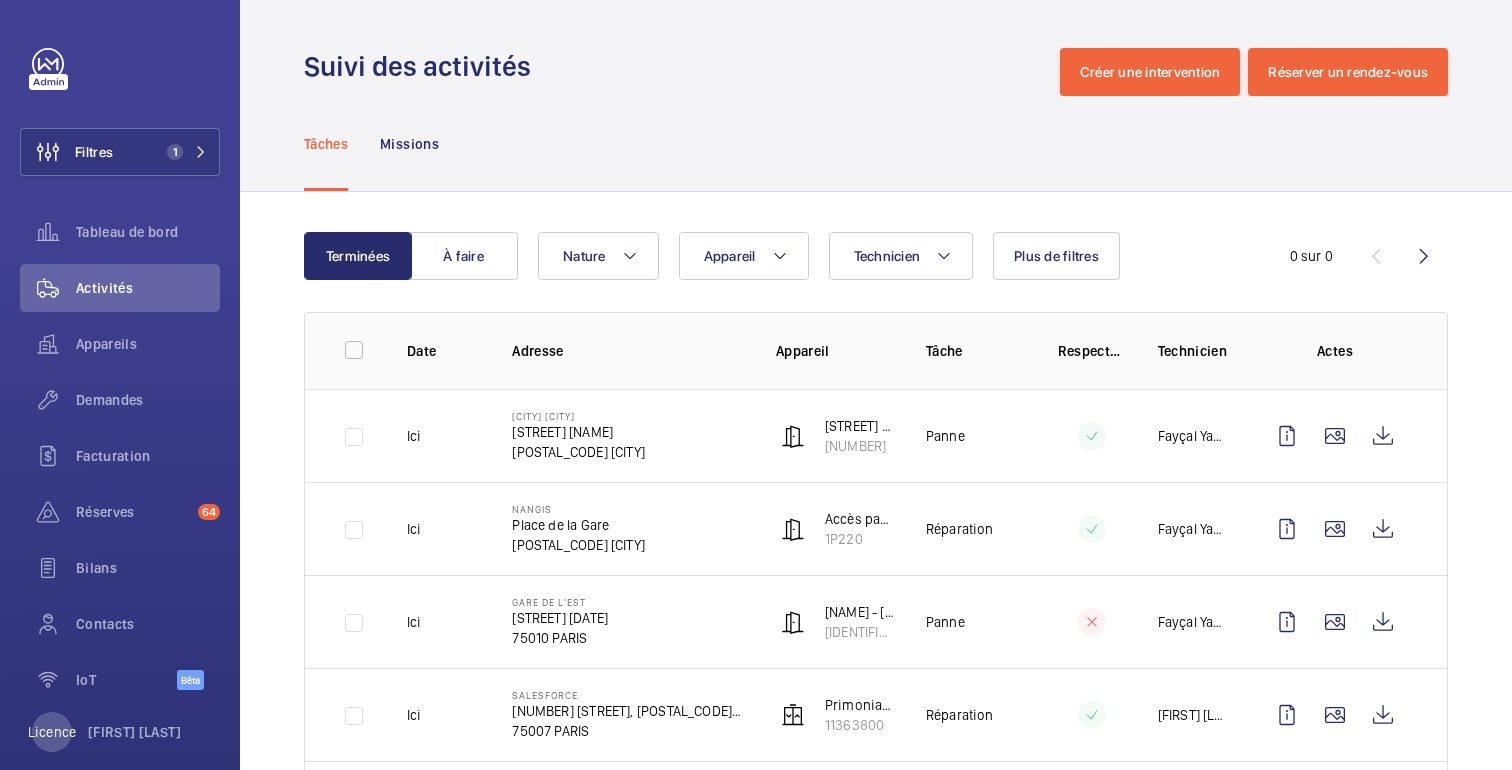 scroll, scrollTop: 0, scrollLeft: 0, axis: both 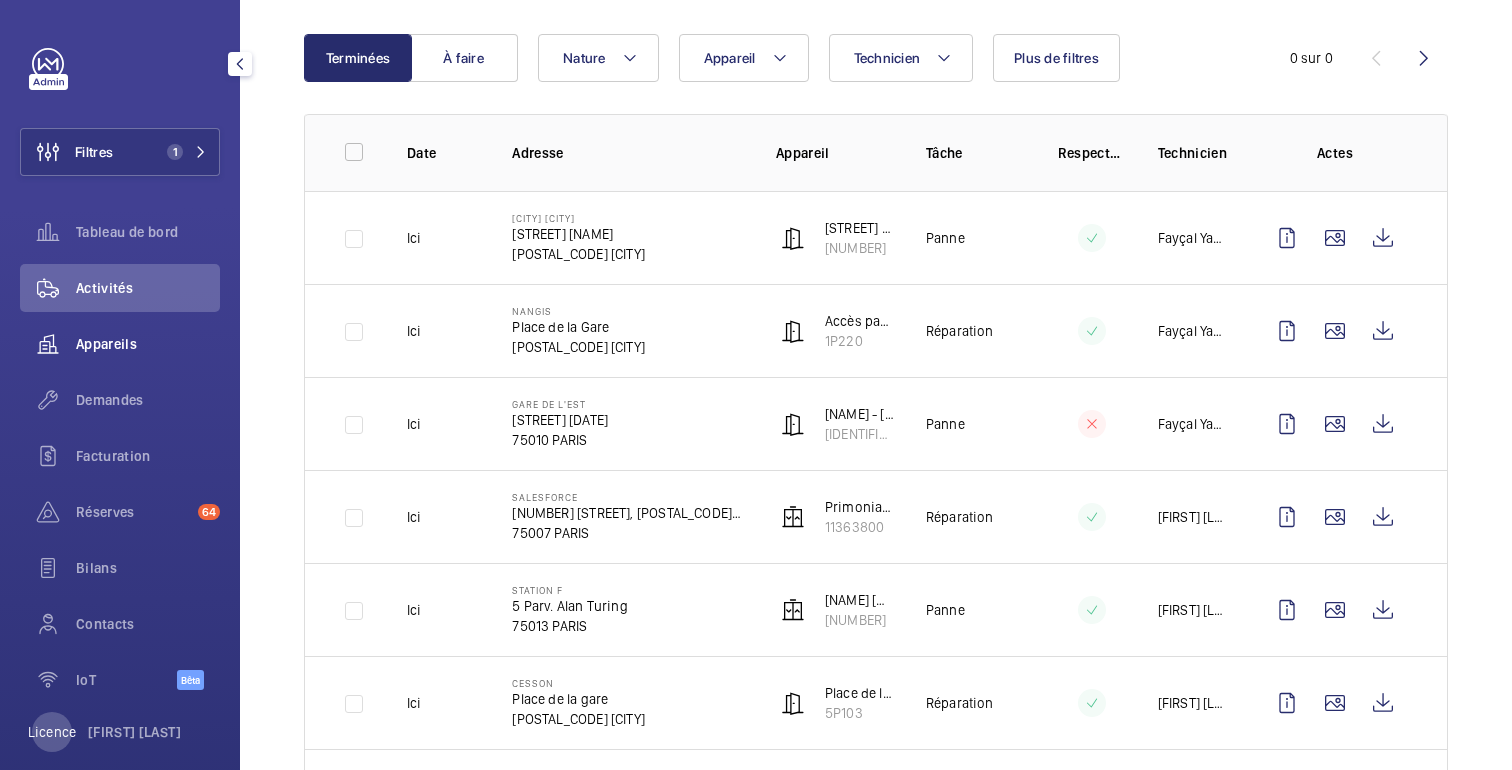 click on "Appareils" 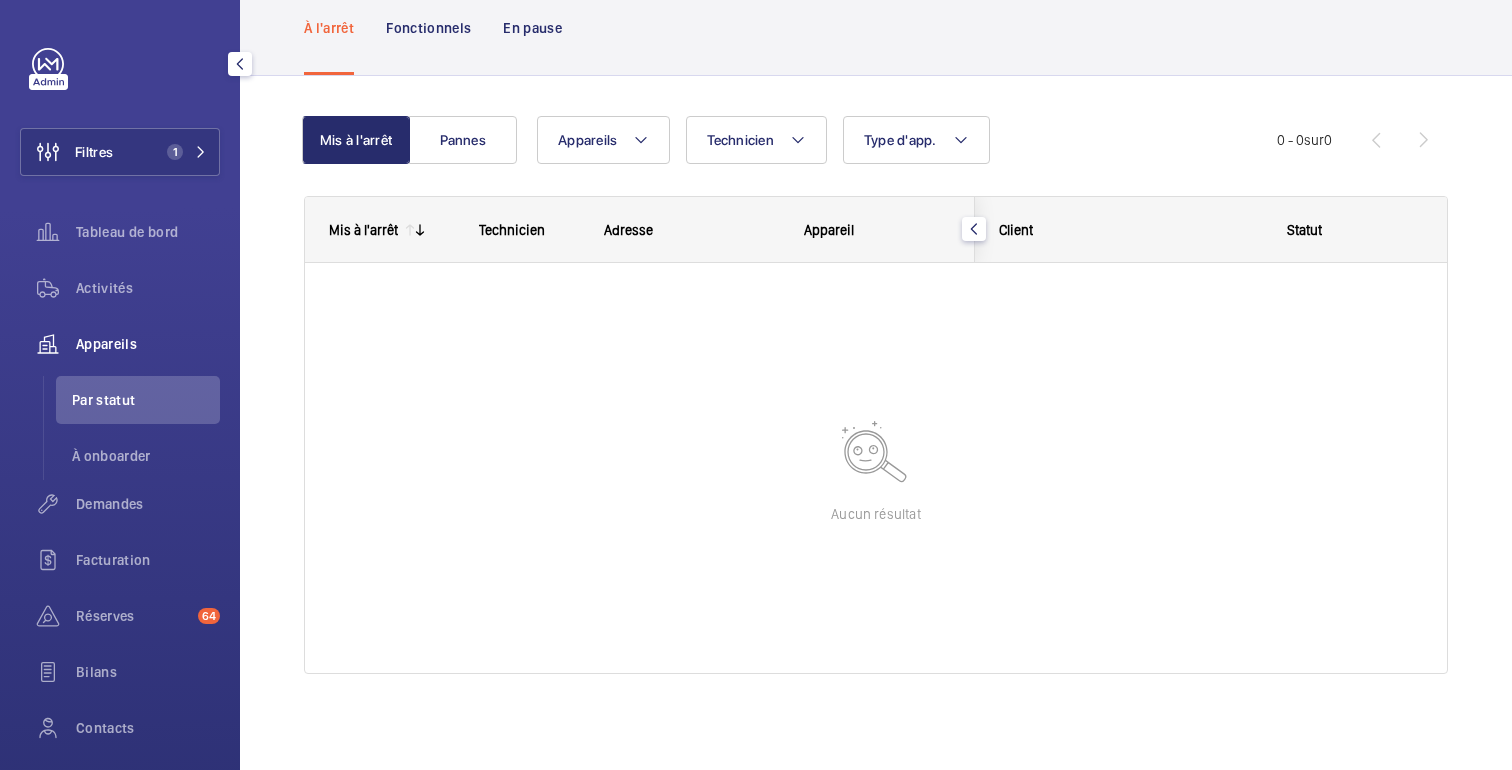 scroll, scrollTop: 105, scrollLeft: 0, axis: vertical 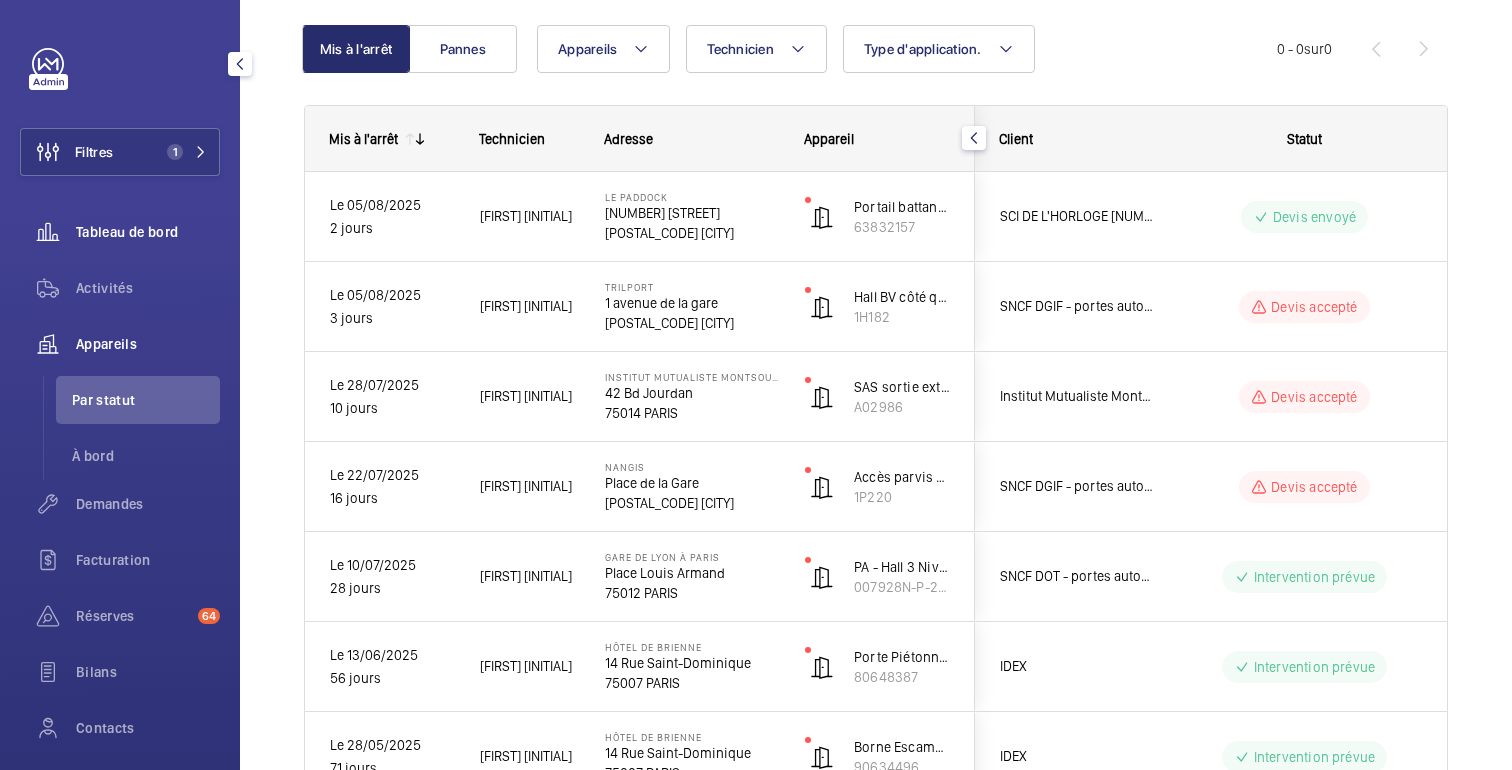click on "Tableau de bord" 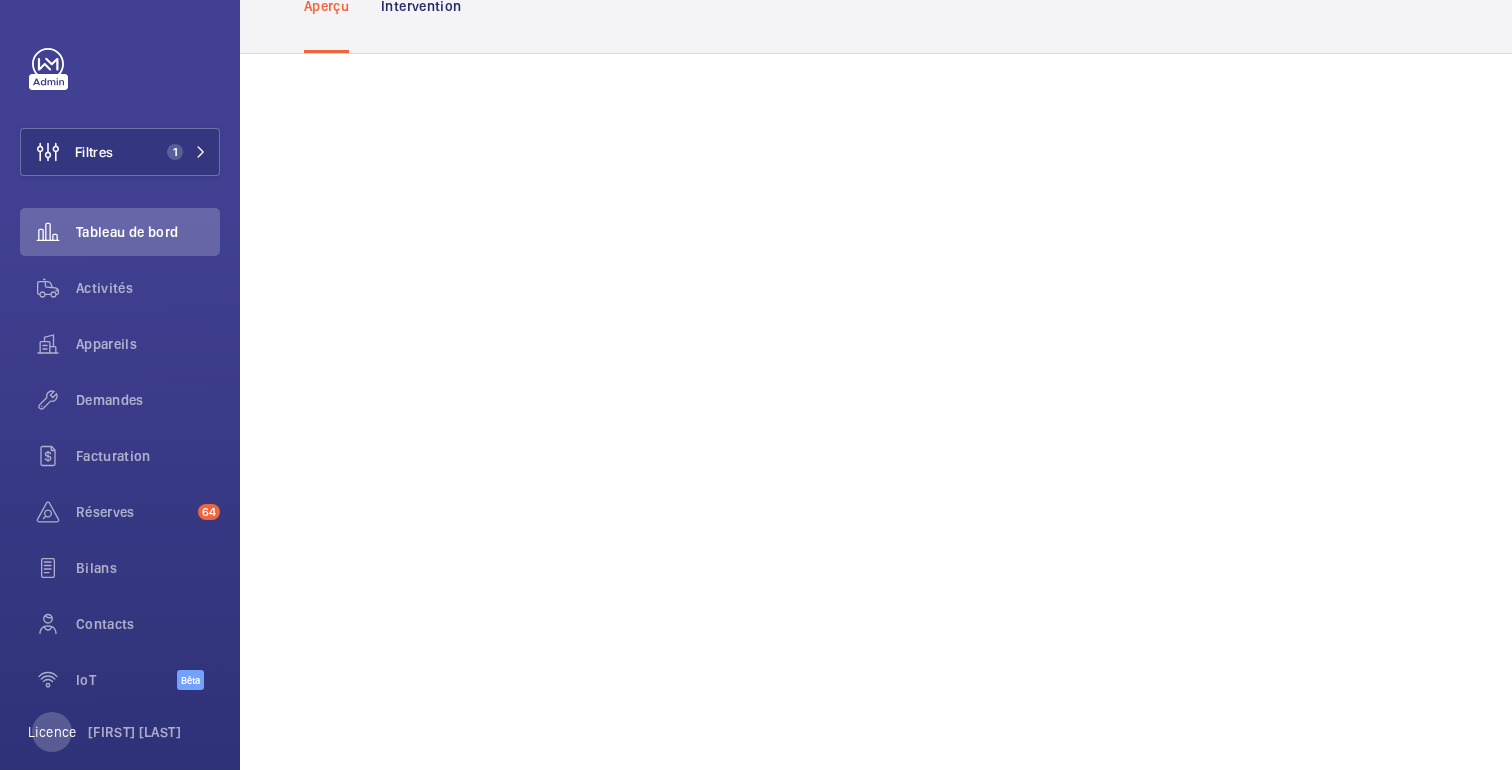 scroll, scrollTop: 129, scrollLeft: 0, axis: vertical 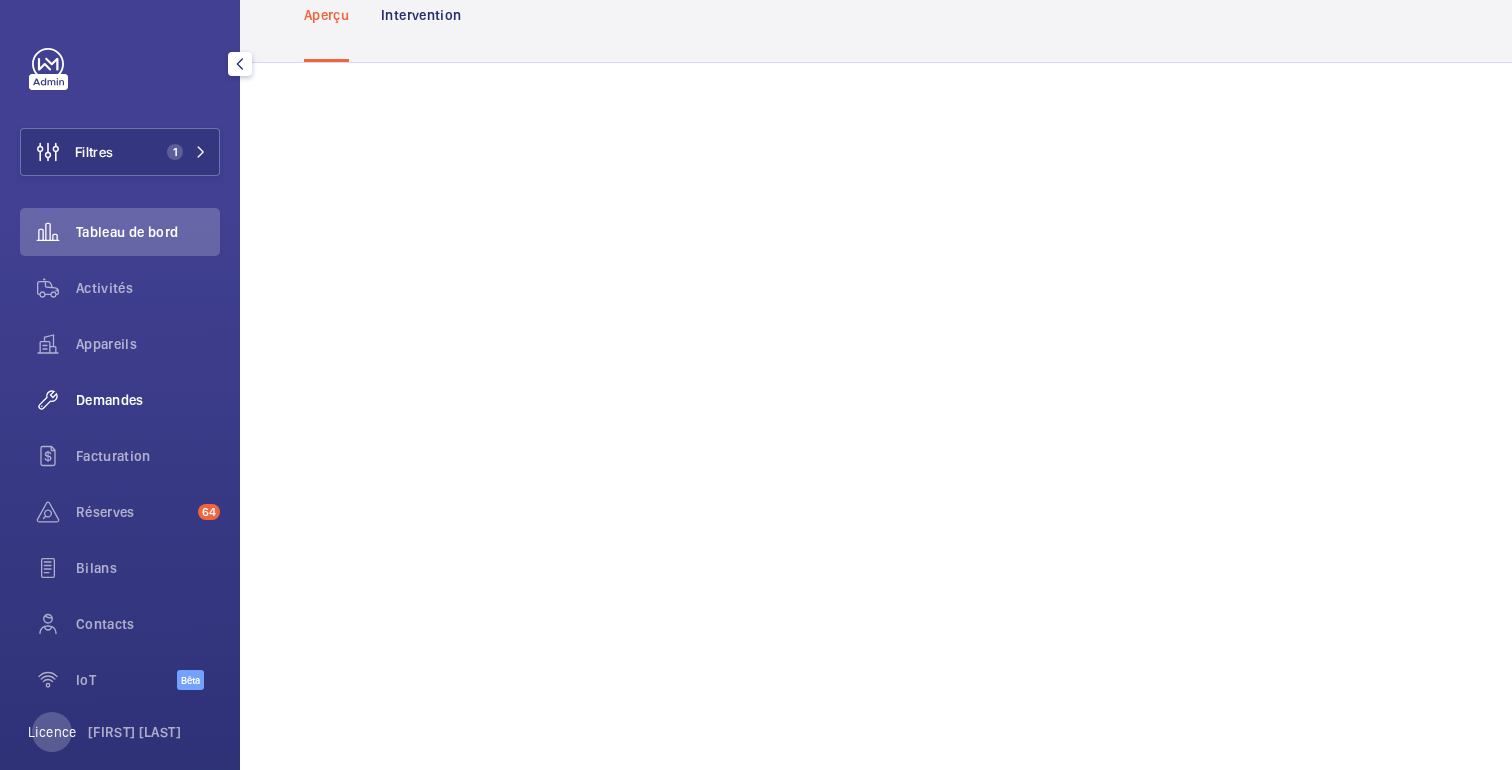 click on "Demandes" 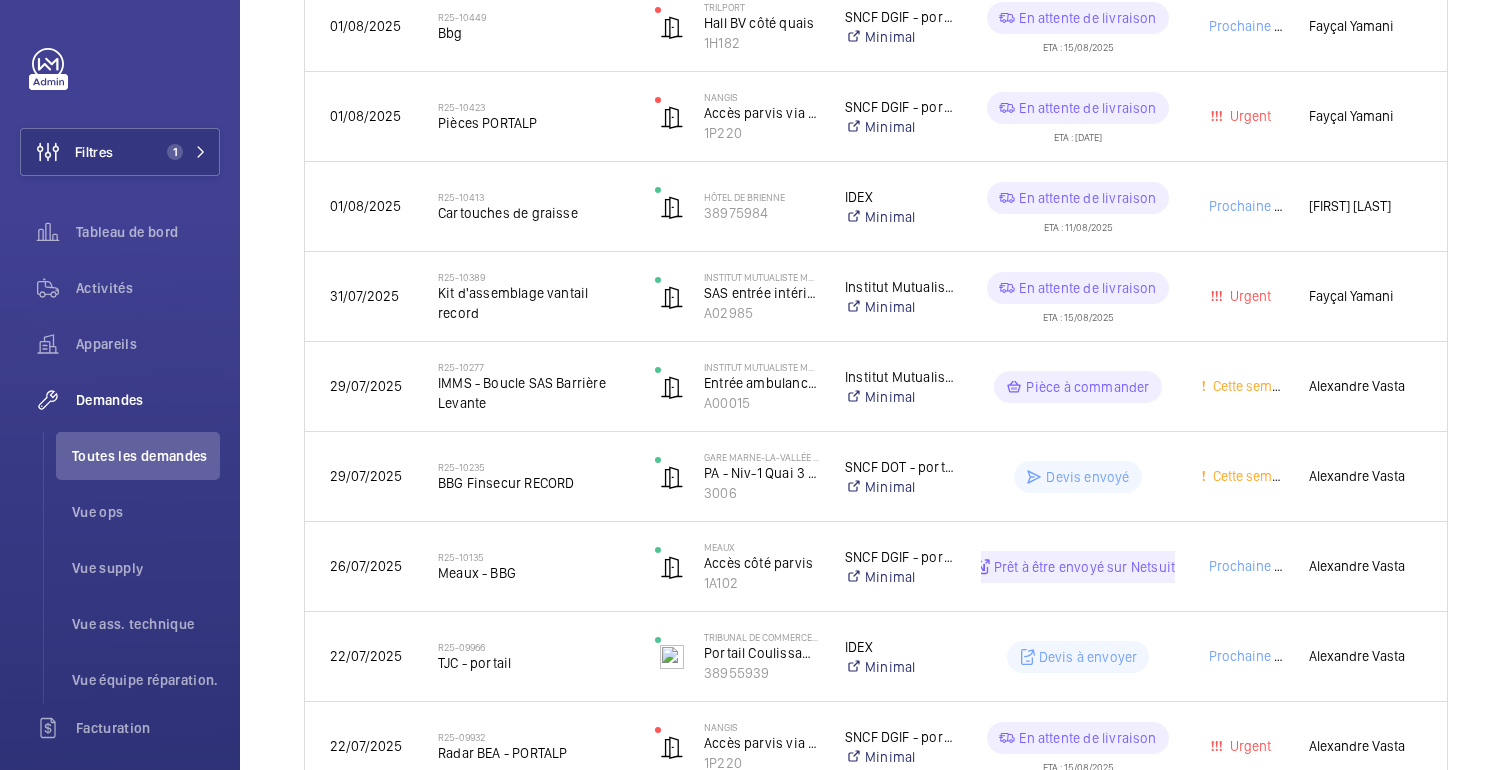 scroll, scrollTop: 0, scrollLeft: 0, axis: both 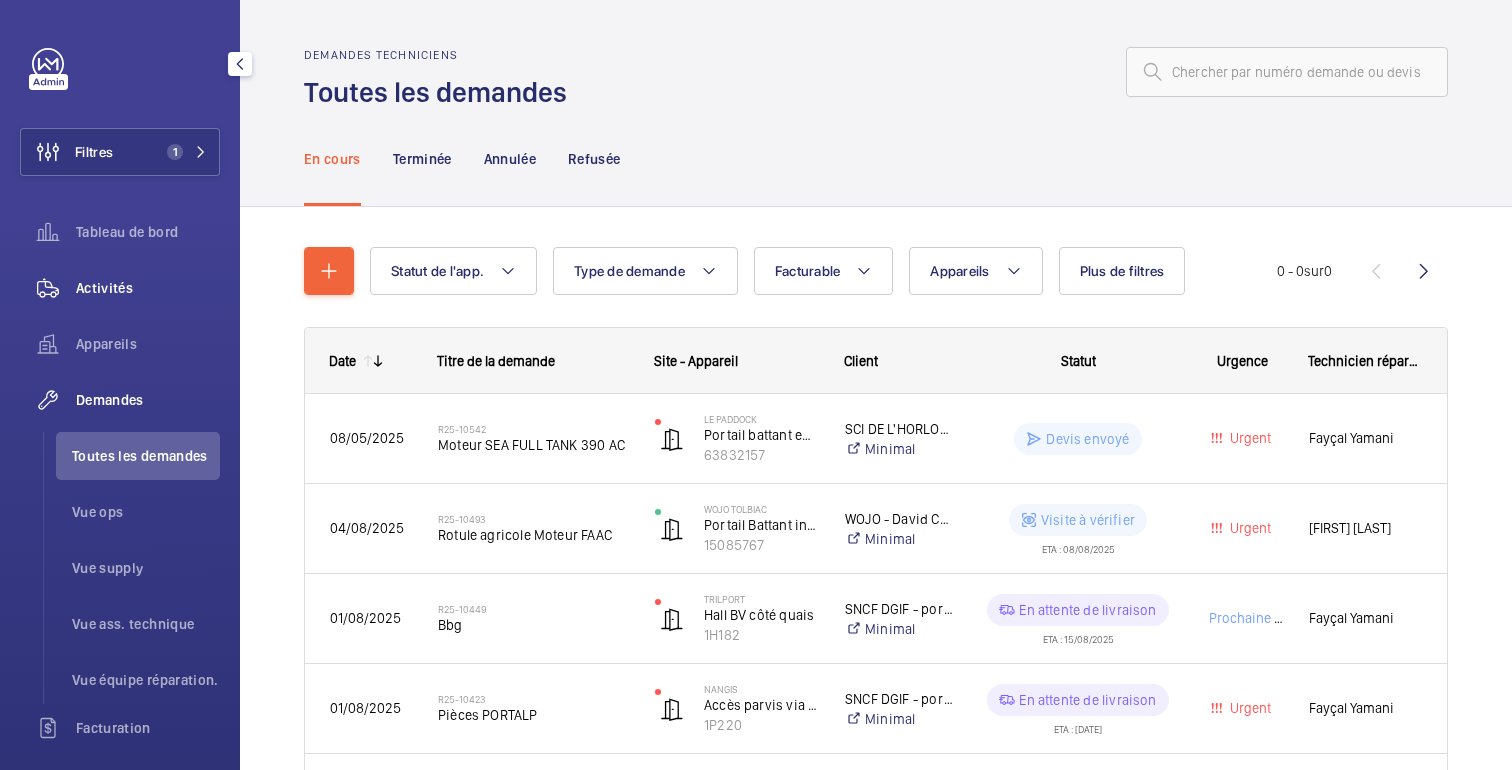 click on "Activités" 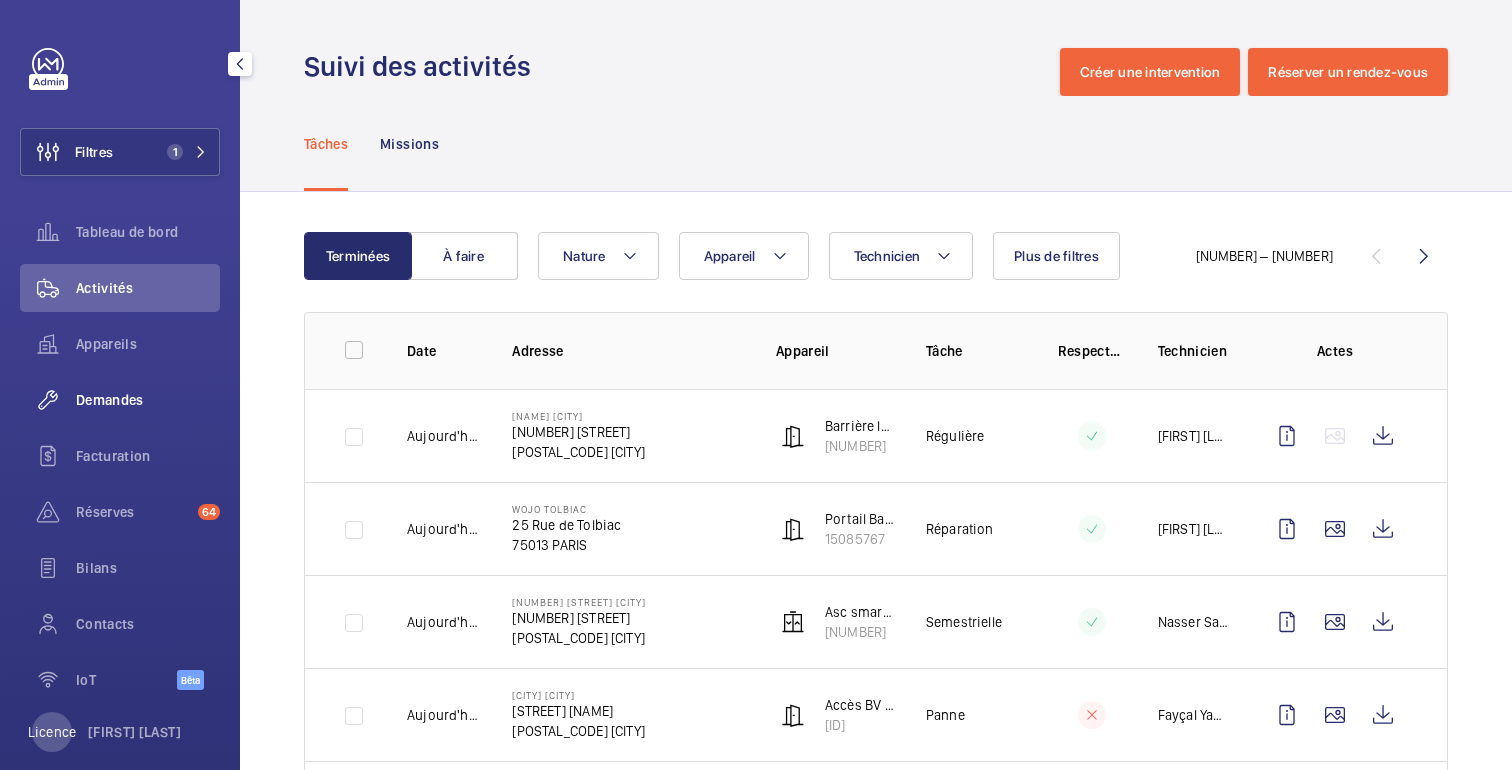 click on "Demandes" 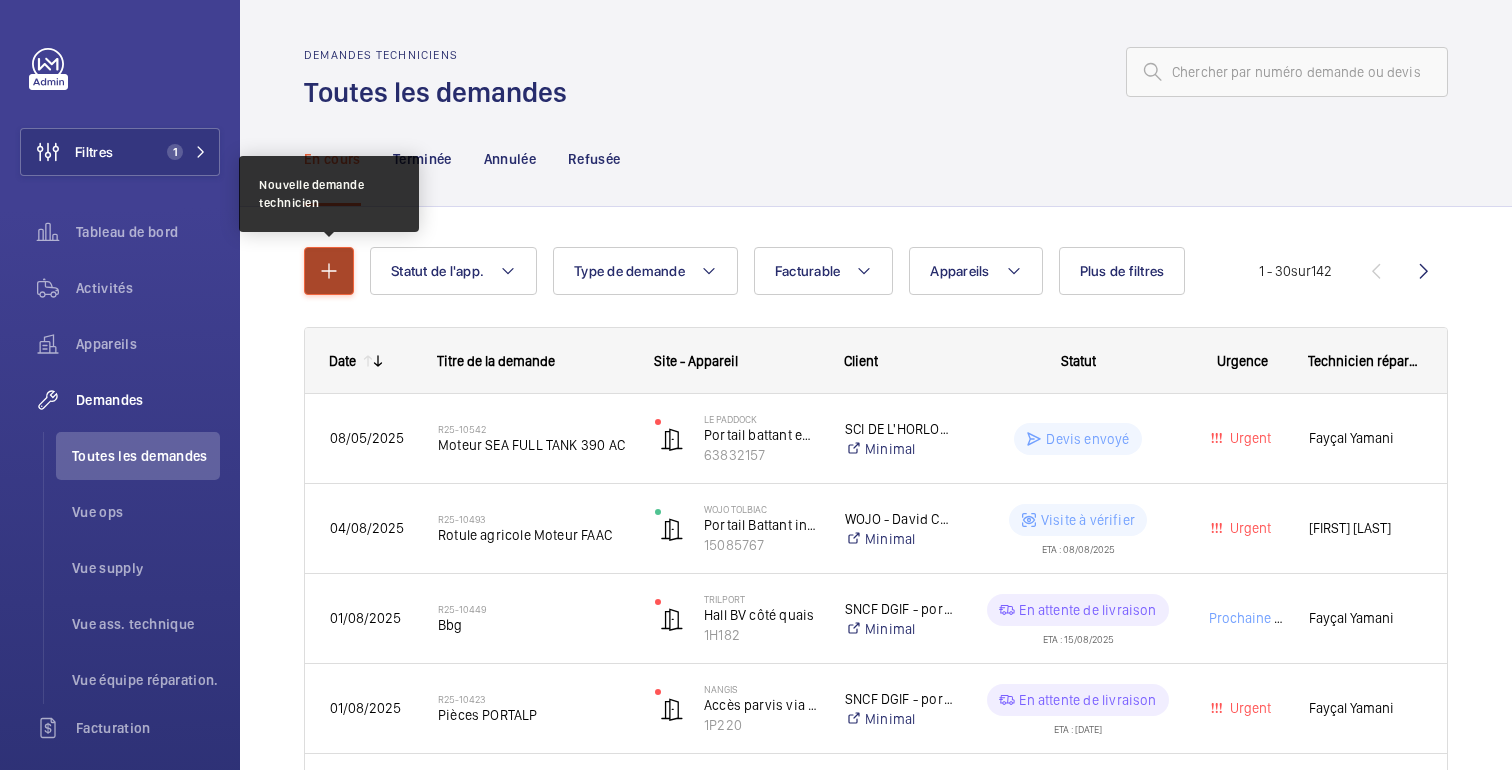click 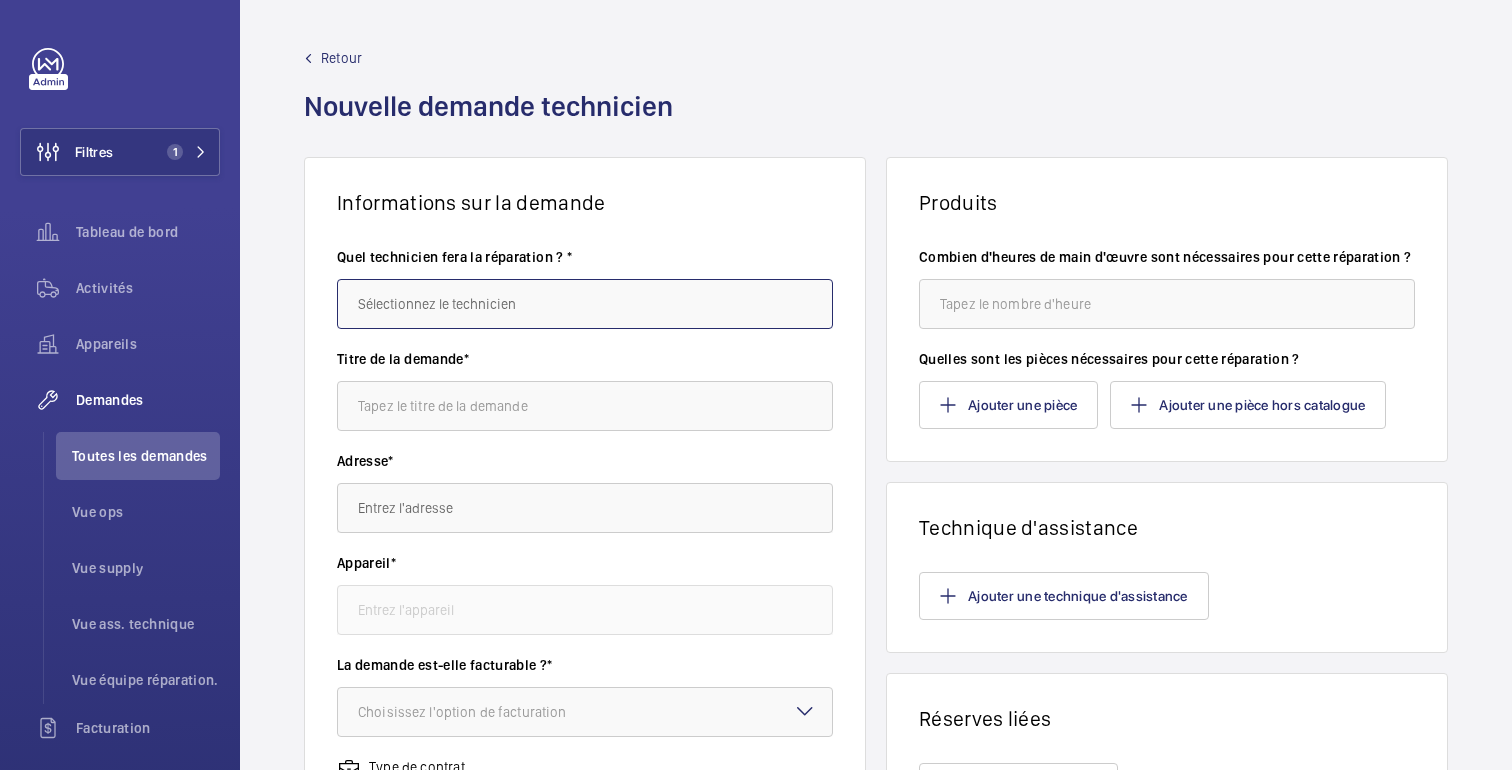 click at bounding box center [585, 304] 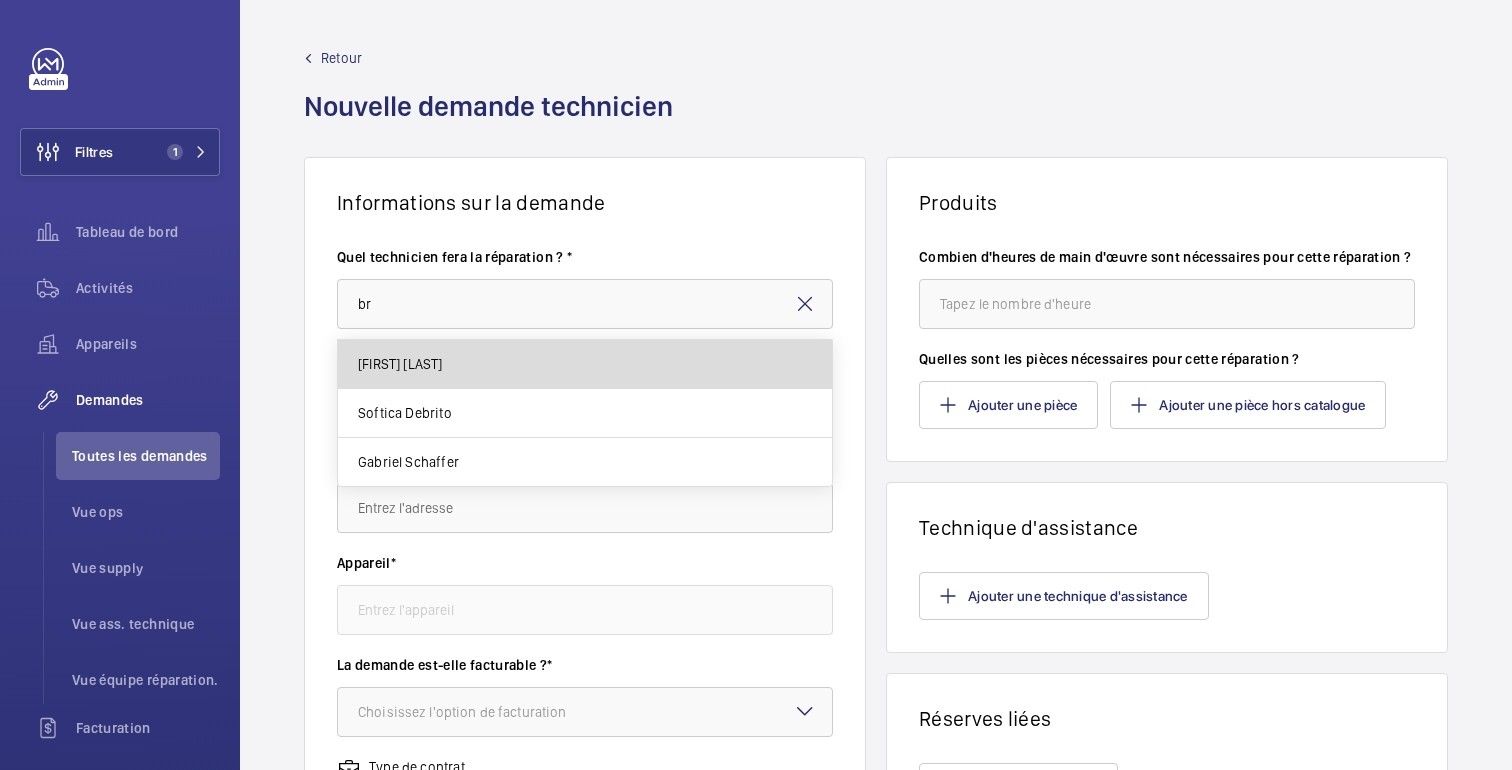 click on "[FIRST] [LAST]" at bounding box center (585, 364) 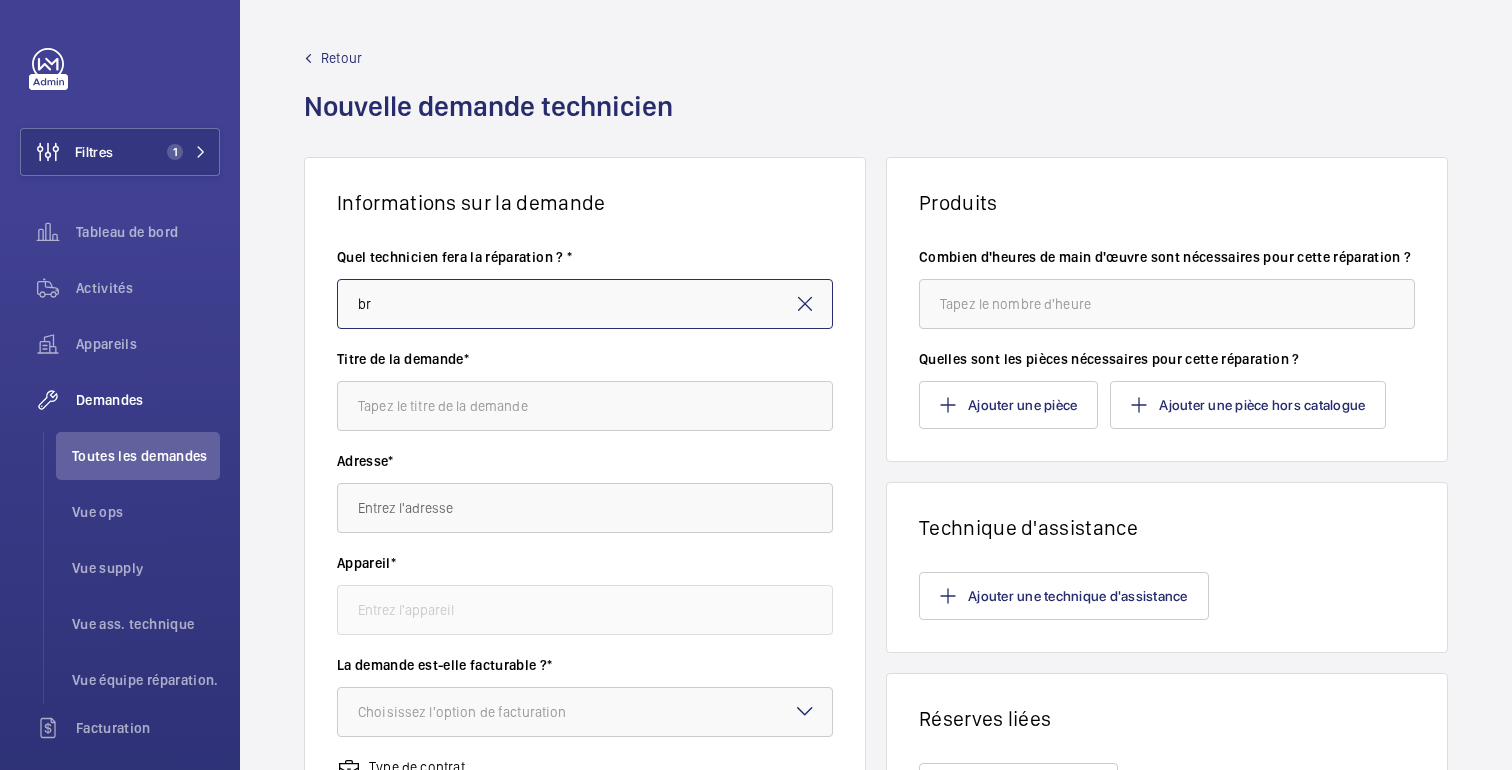 type on "[FIRST] [LAST]" 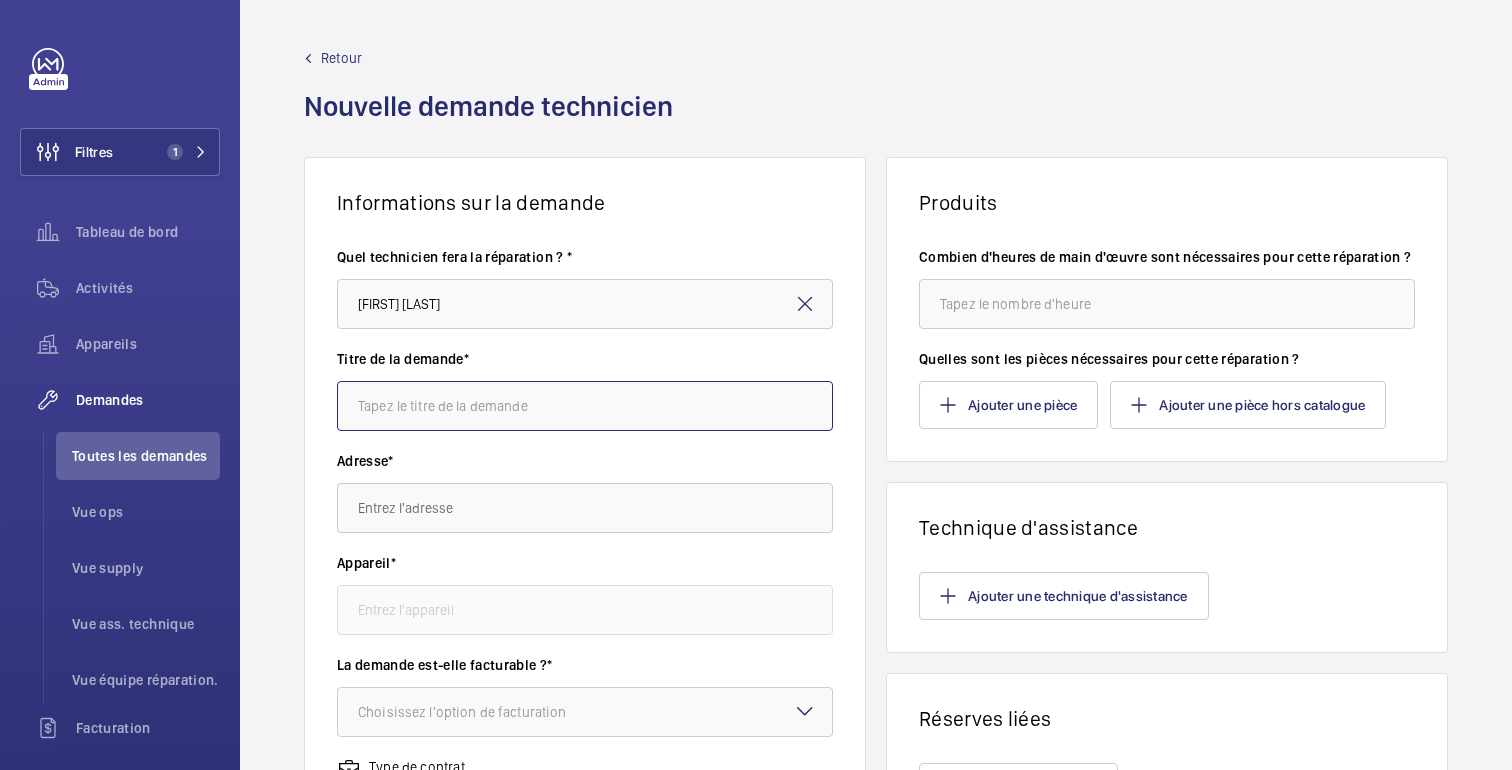 click 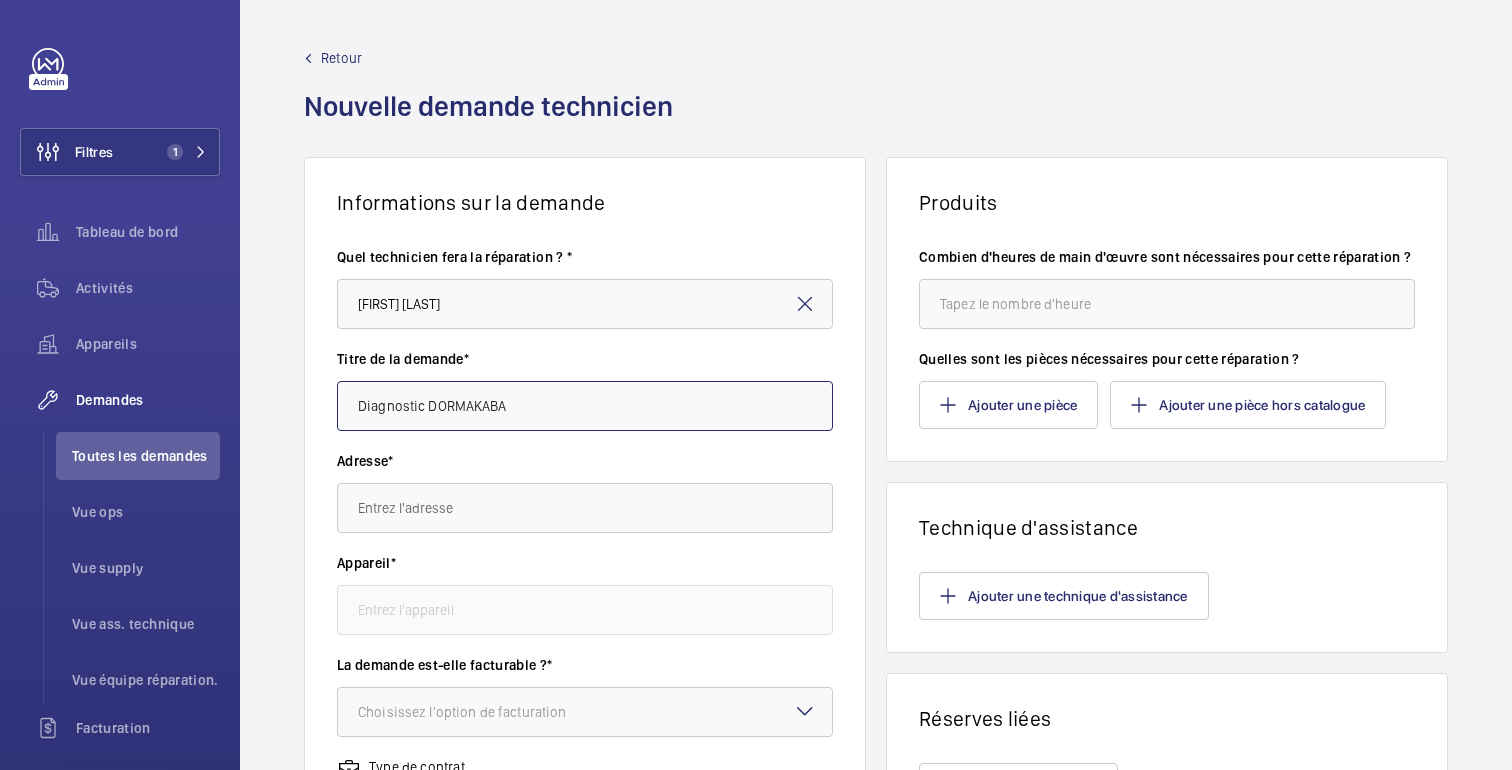 type on "Diagnostic DORMAKABA" 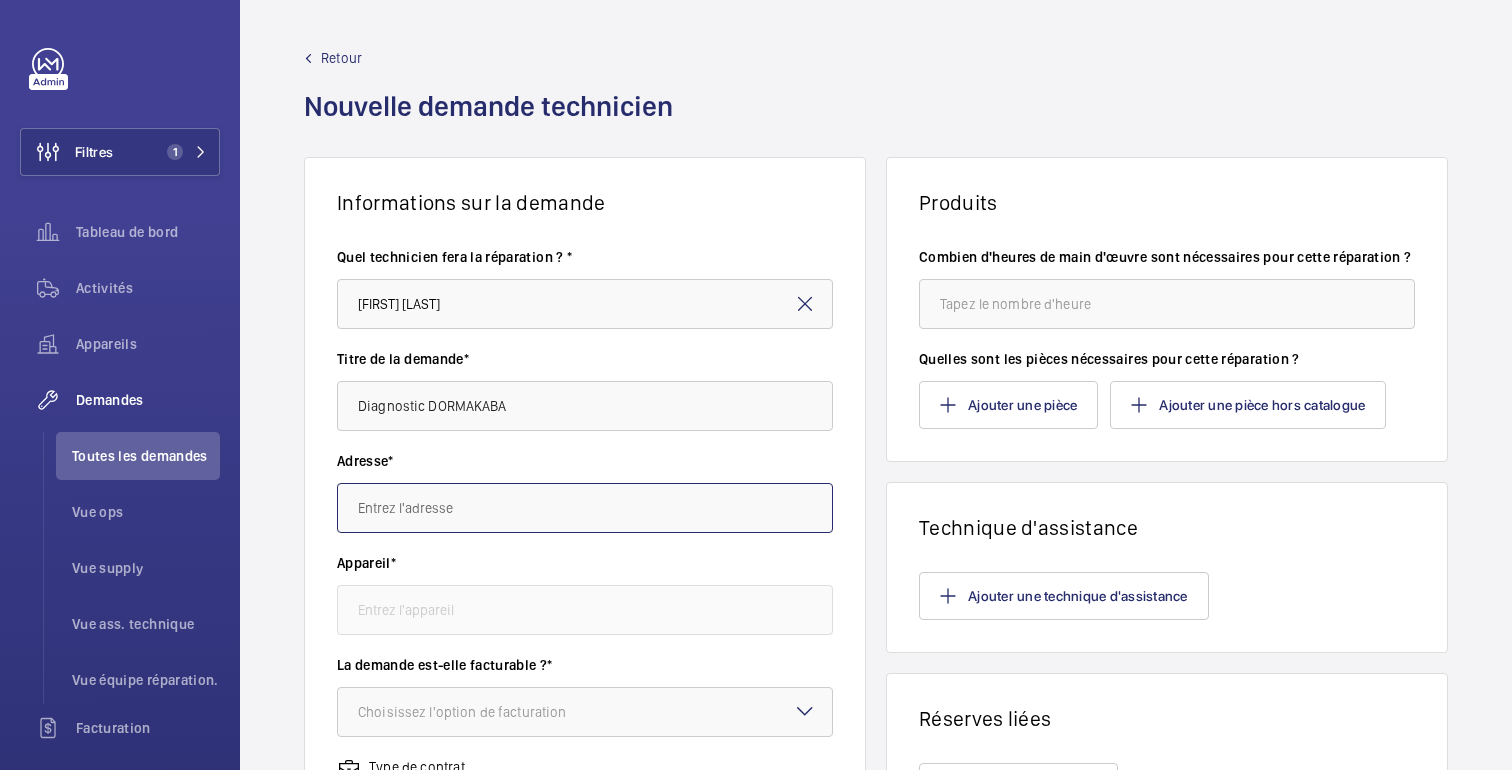 click at bounding box center [585, 508] 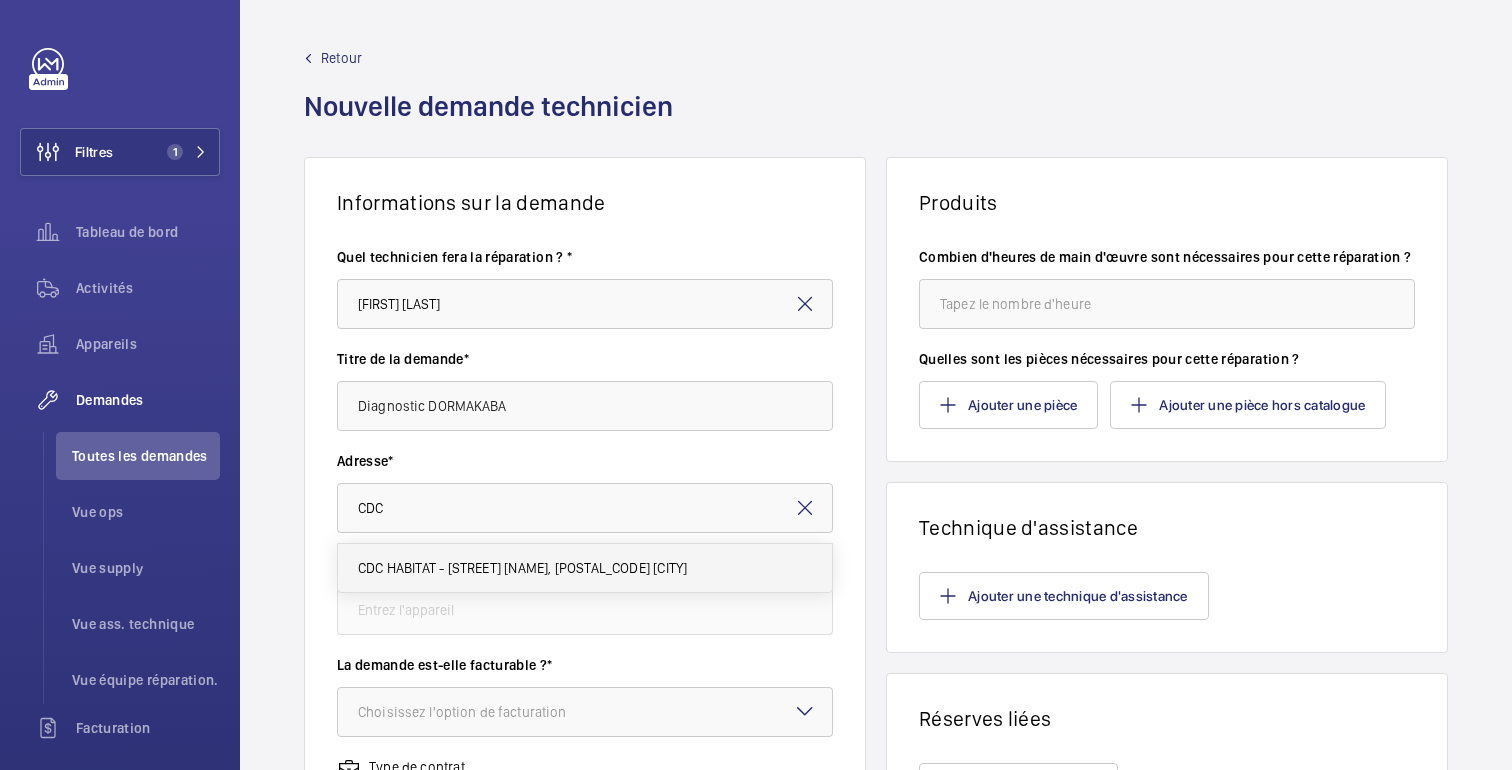 click on "CDC HABITAT - AVENUE PIERRE MENDES 33 Av. Pierre Mendès-France, 75013 PARIS" at bounding box center (522, 568) 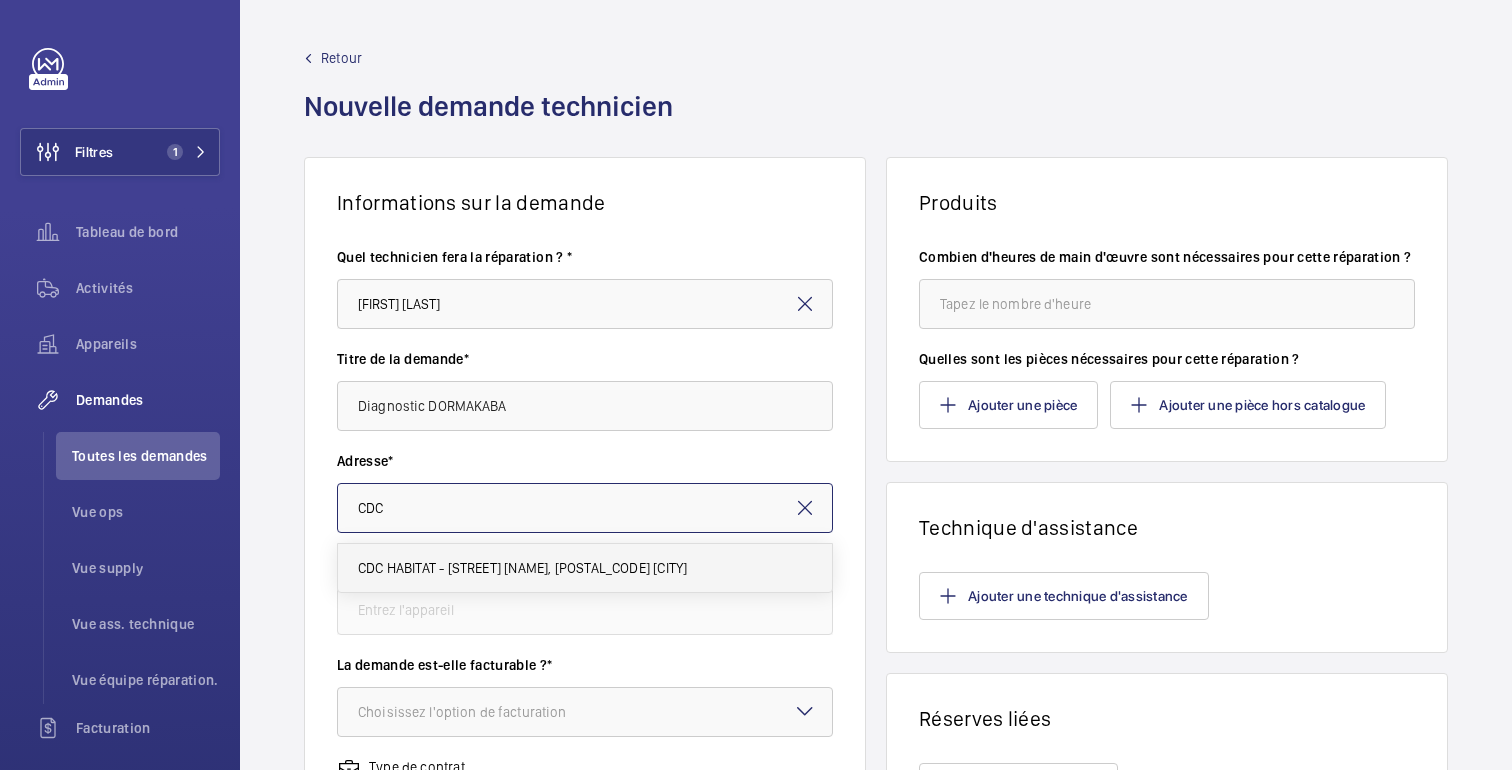 type on "CDC HABITAT - AVENUE PIERRE MENDES 33 Av. Pierre Mendès-France, 75013 PARIS" 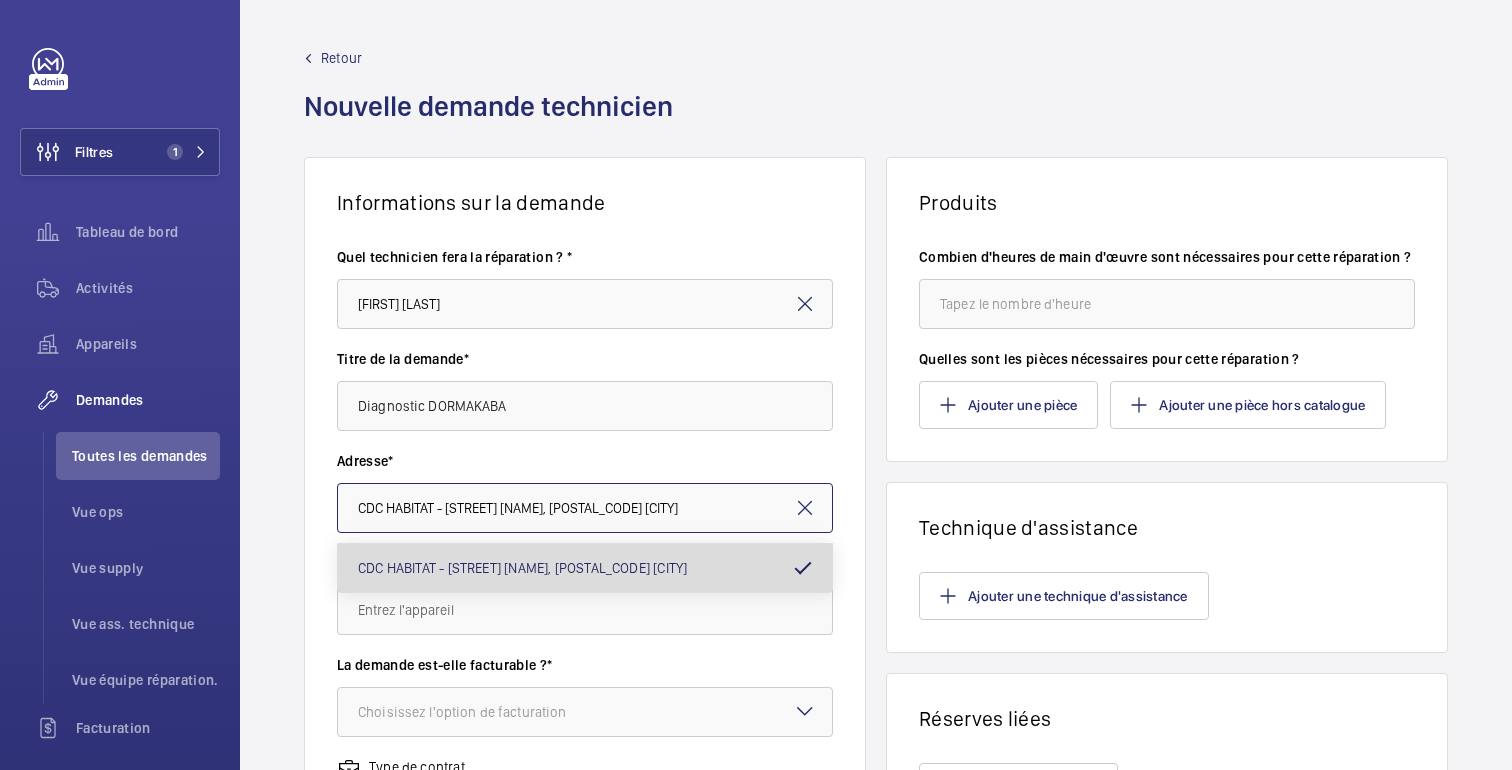 scroll, scrollTop: 0, scrollLeft: 60, axis: horizontal 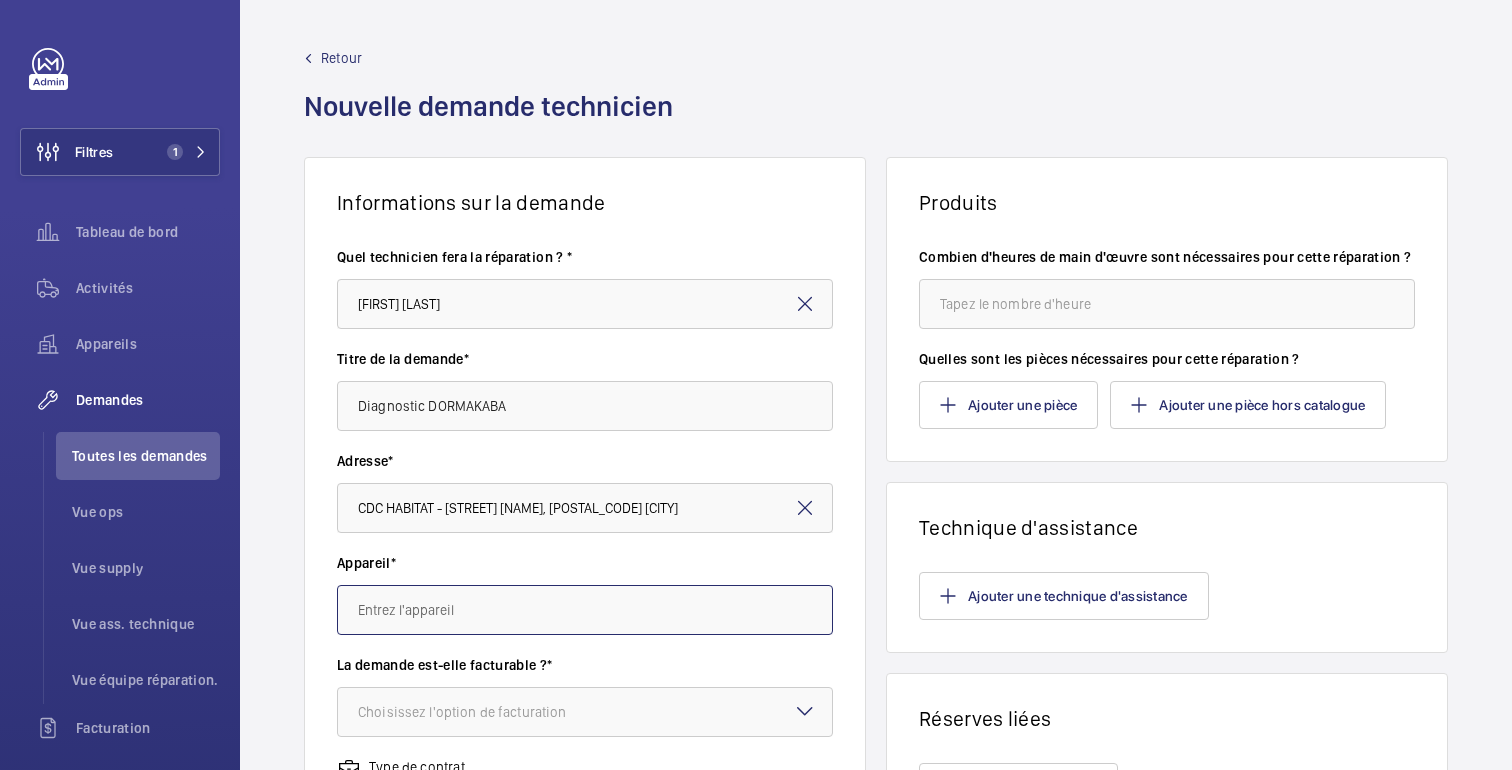 click at bounding box center [585, 610] 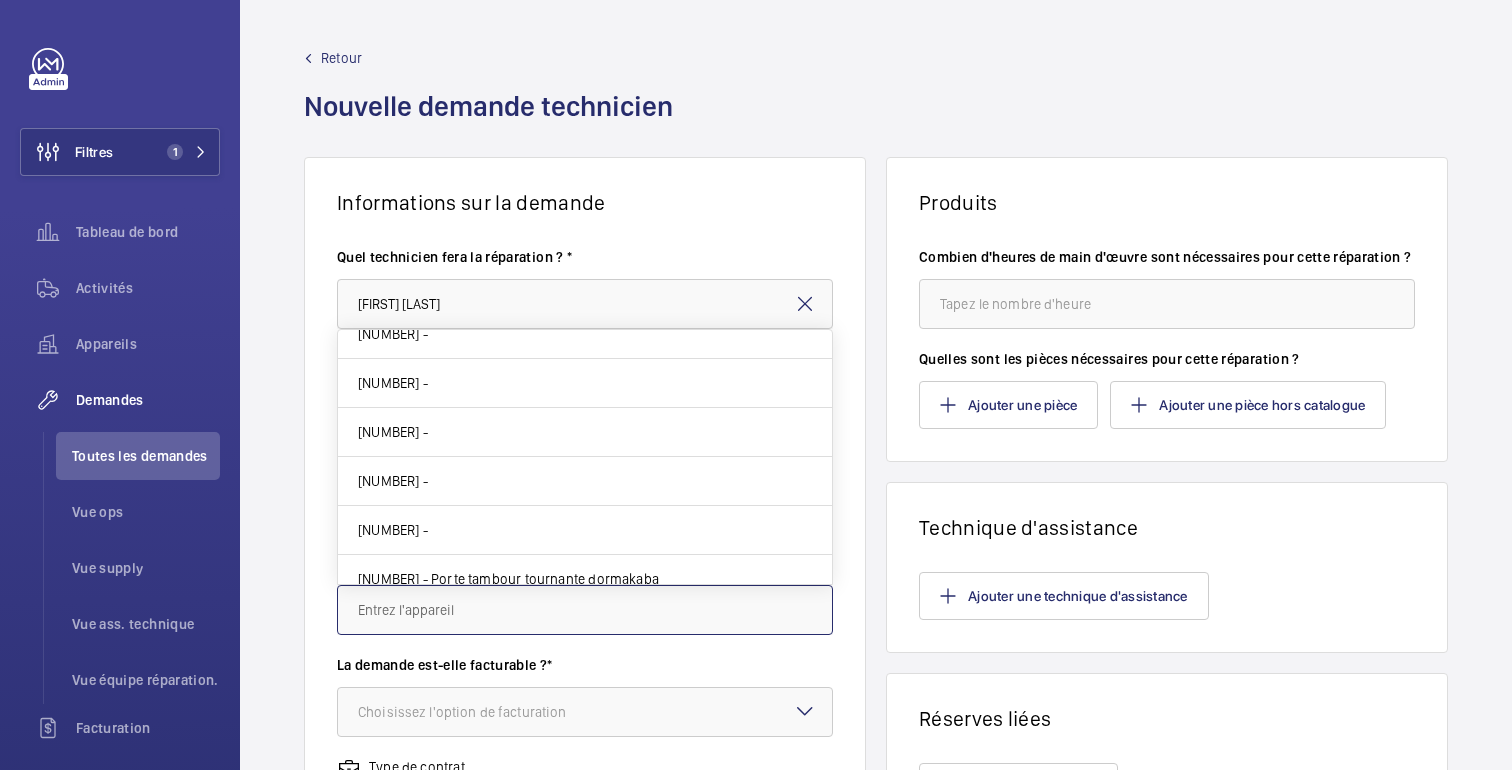 scroll, scrollTop: 529, scrollLeft: 0, axis: vertical 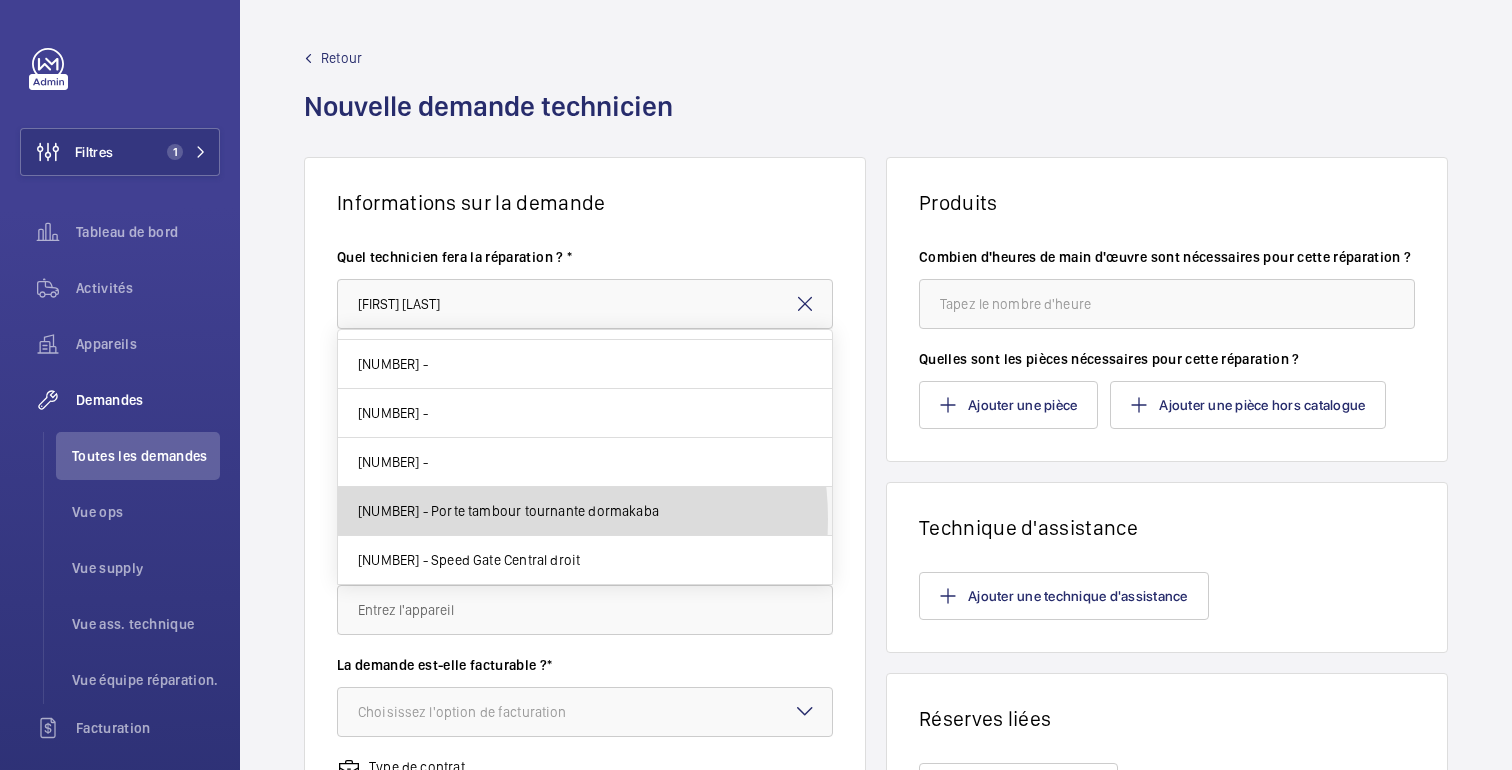 click on "86953889 - Porte tambour tournante dormakaba" at bounding box center (508, 511) 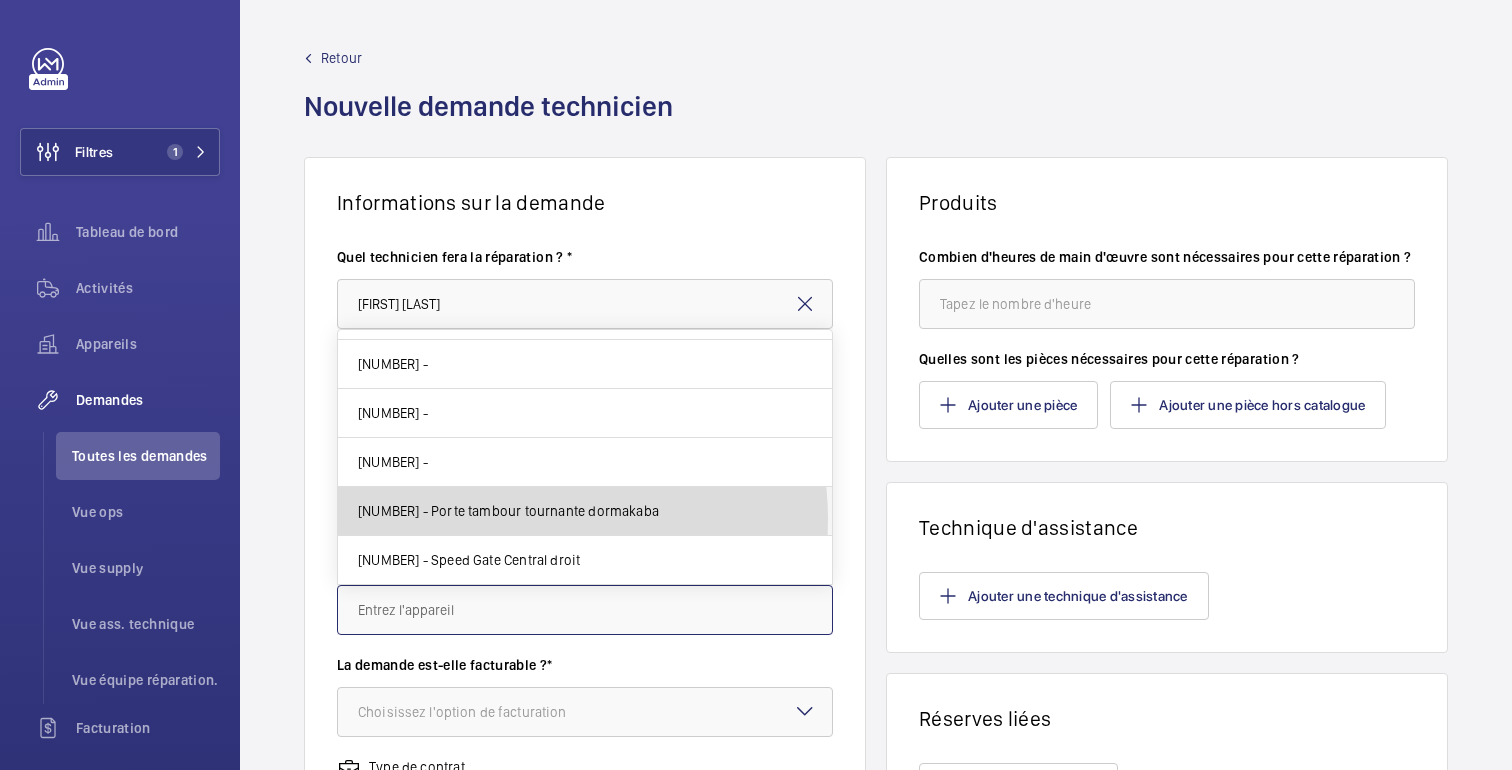 type on "86953889 - Porte tambour tournante dormakaba" 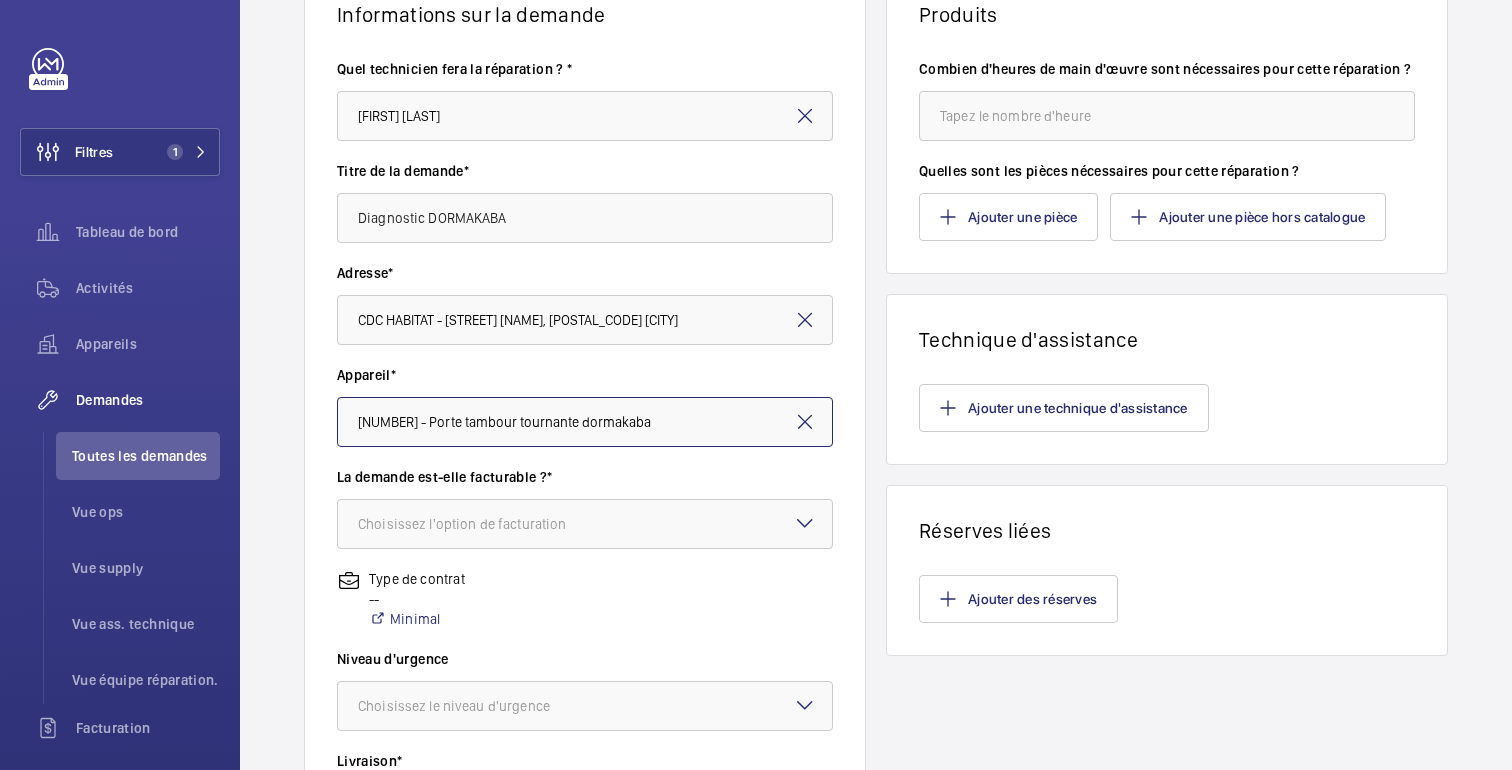 scroll, scrollTop: 215, scrollLeft: 0, axis: vertical 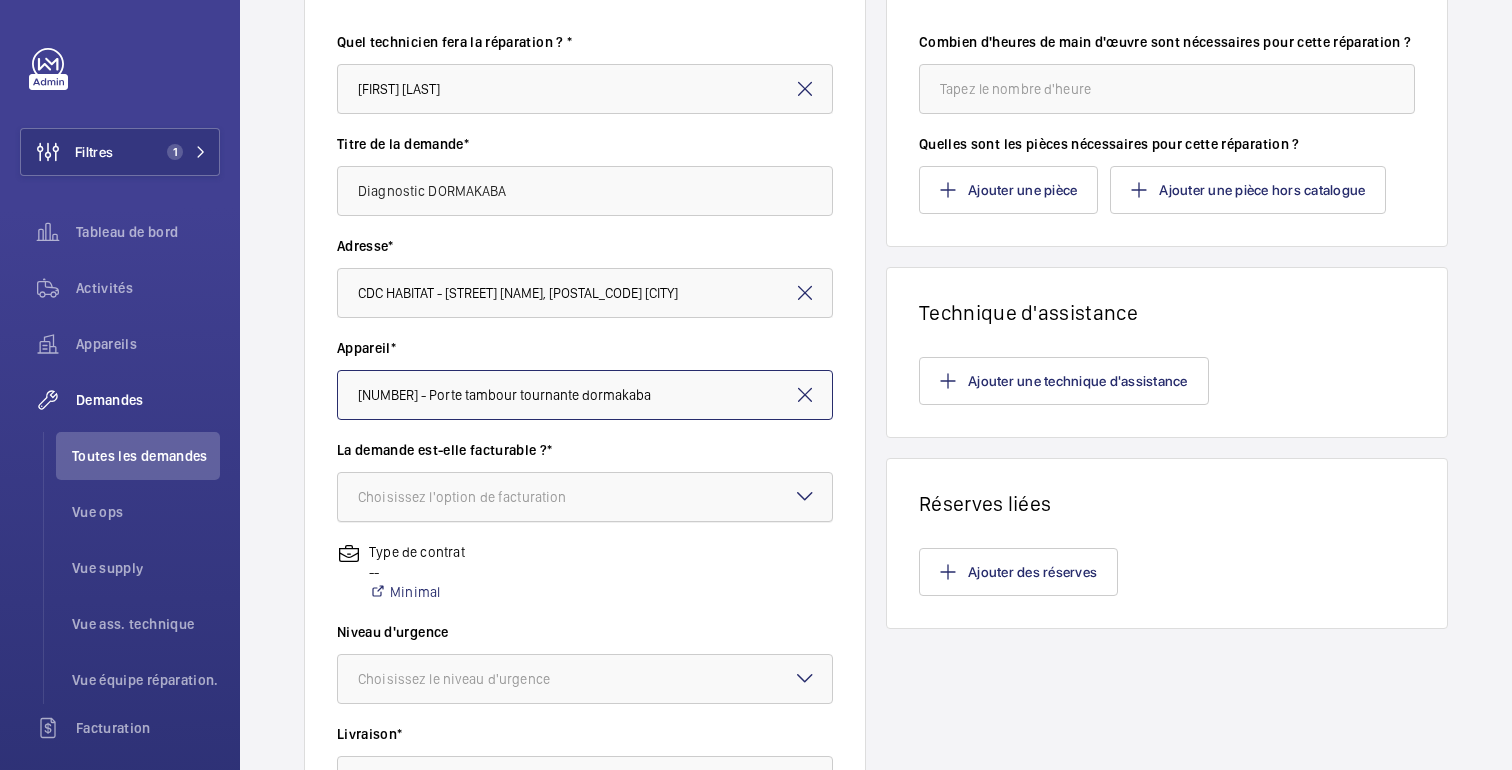 click at bounding box center (585, 497) 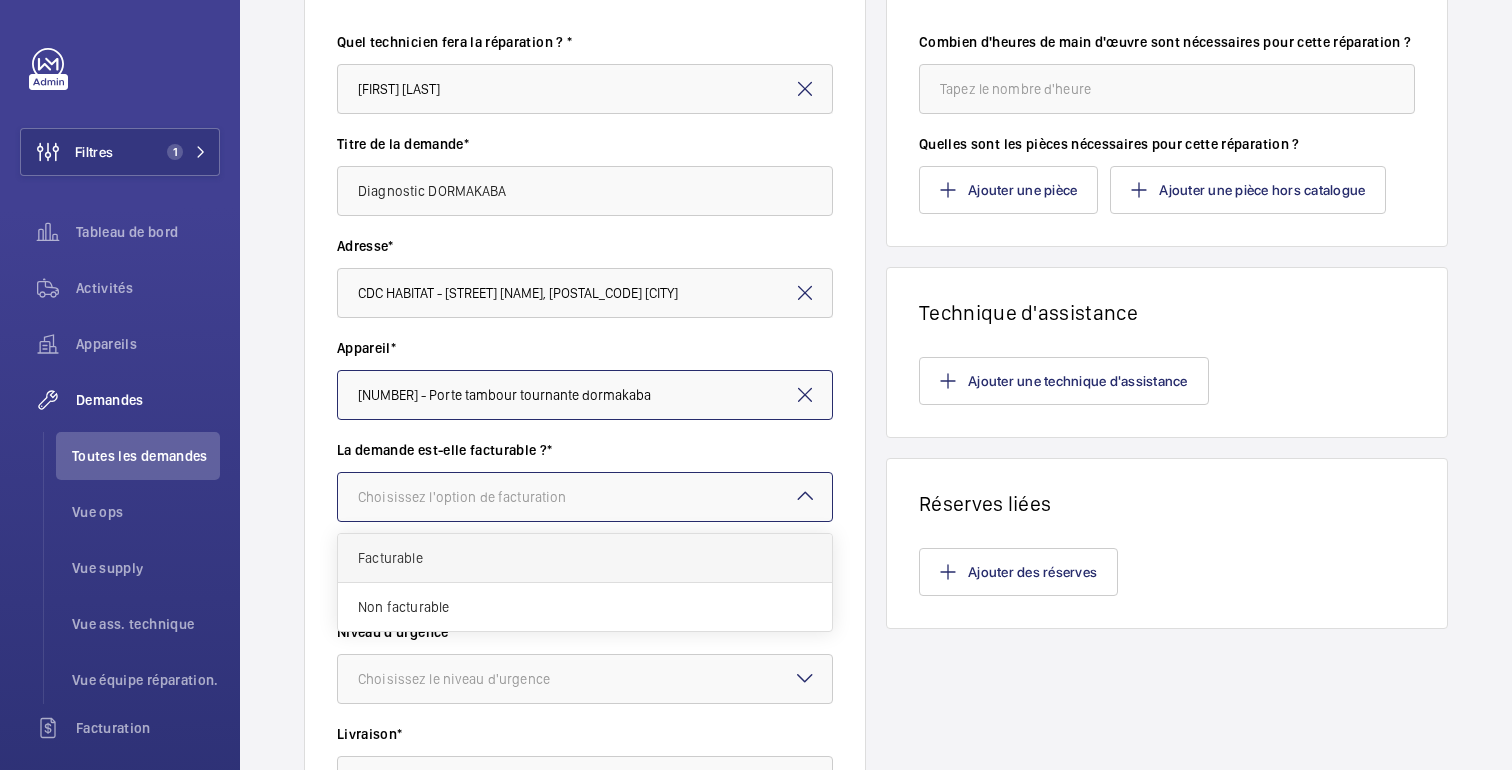 click on "Facturable" at bounding box center [585, 558] 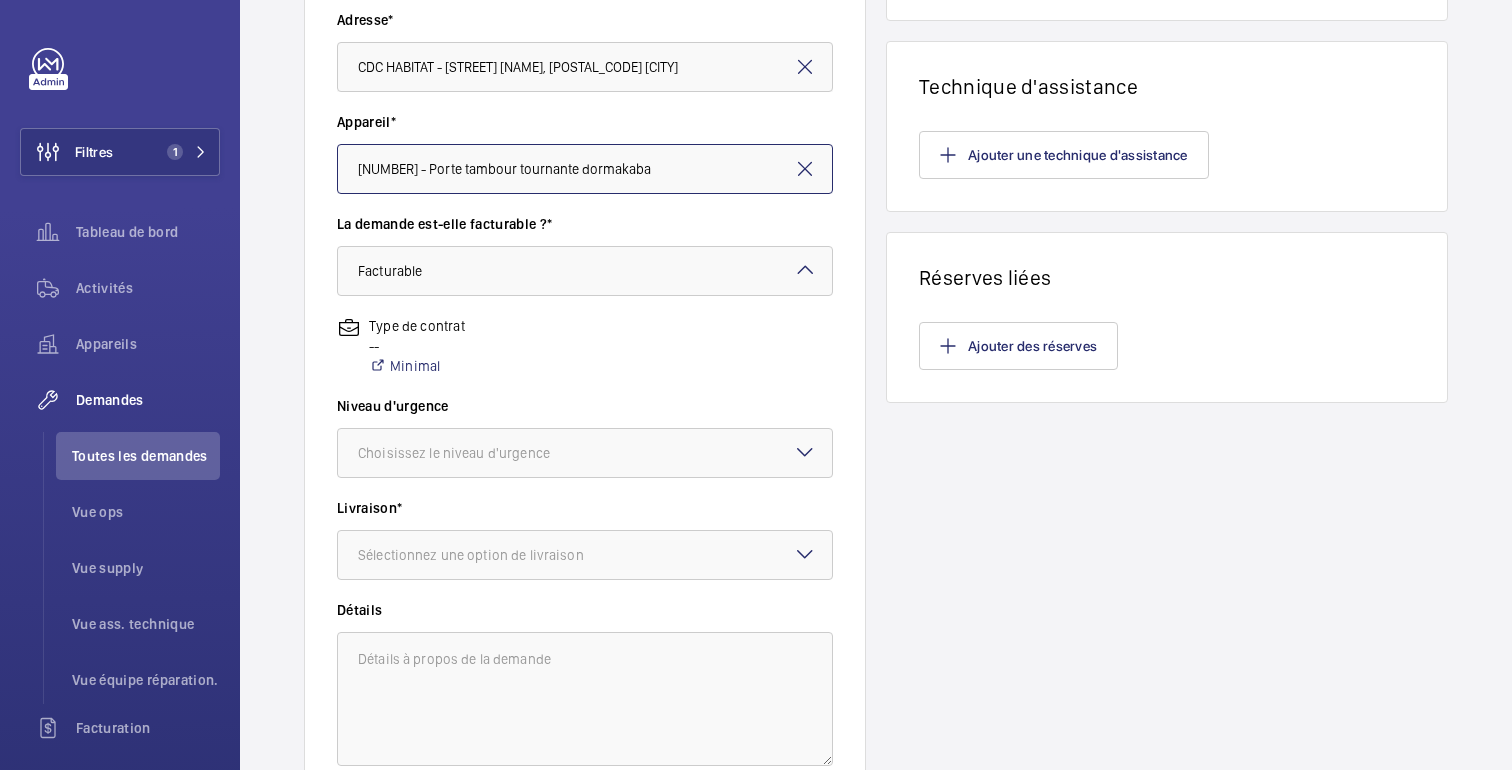 scroll, scrollTop: 449, scrollLeft: 0, axis: vertical 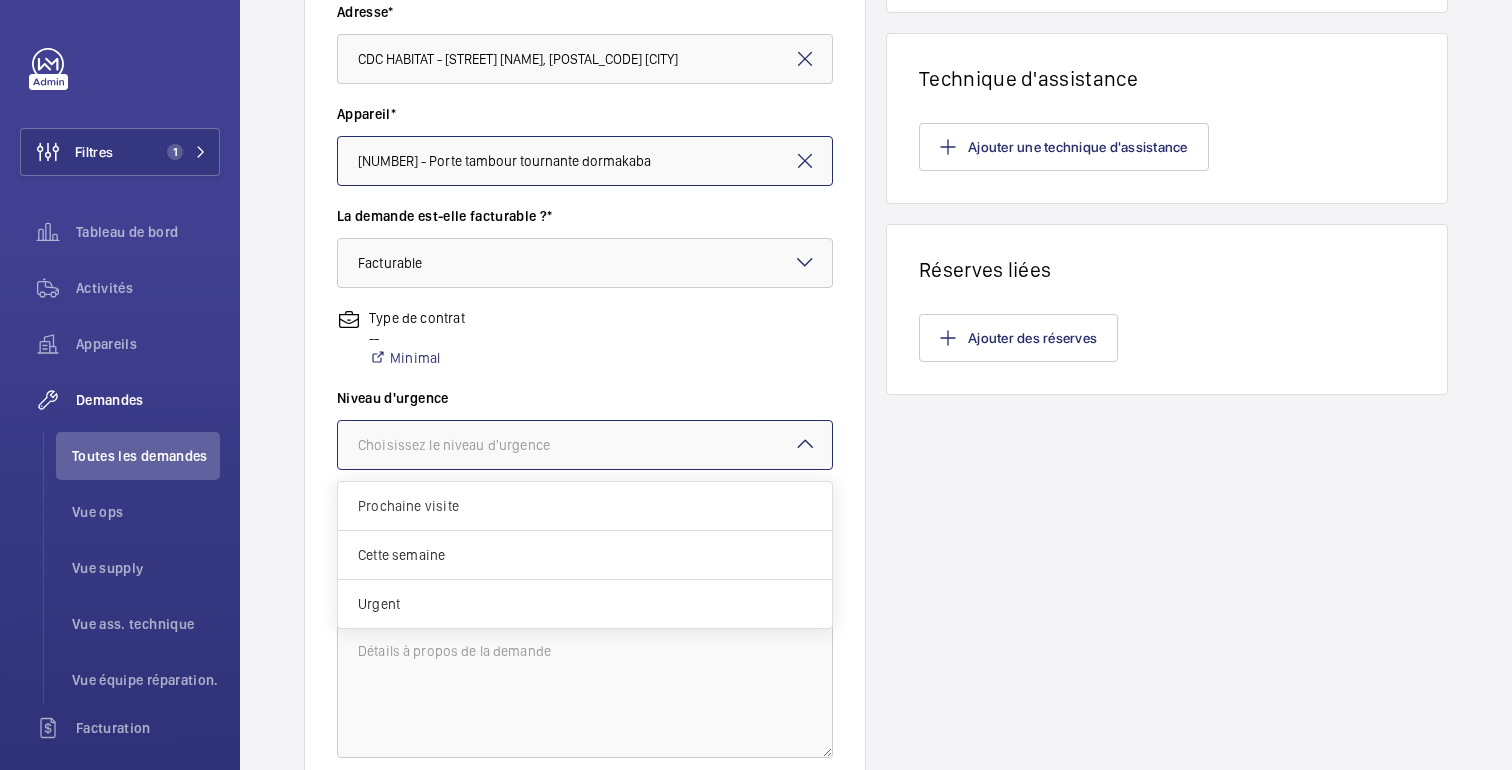 click on "Choisissez le niveau d'urgence" at bounding box center [454, 445] 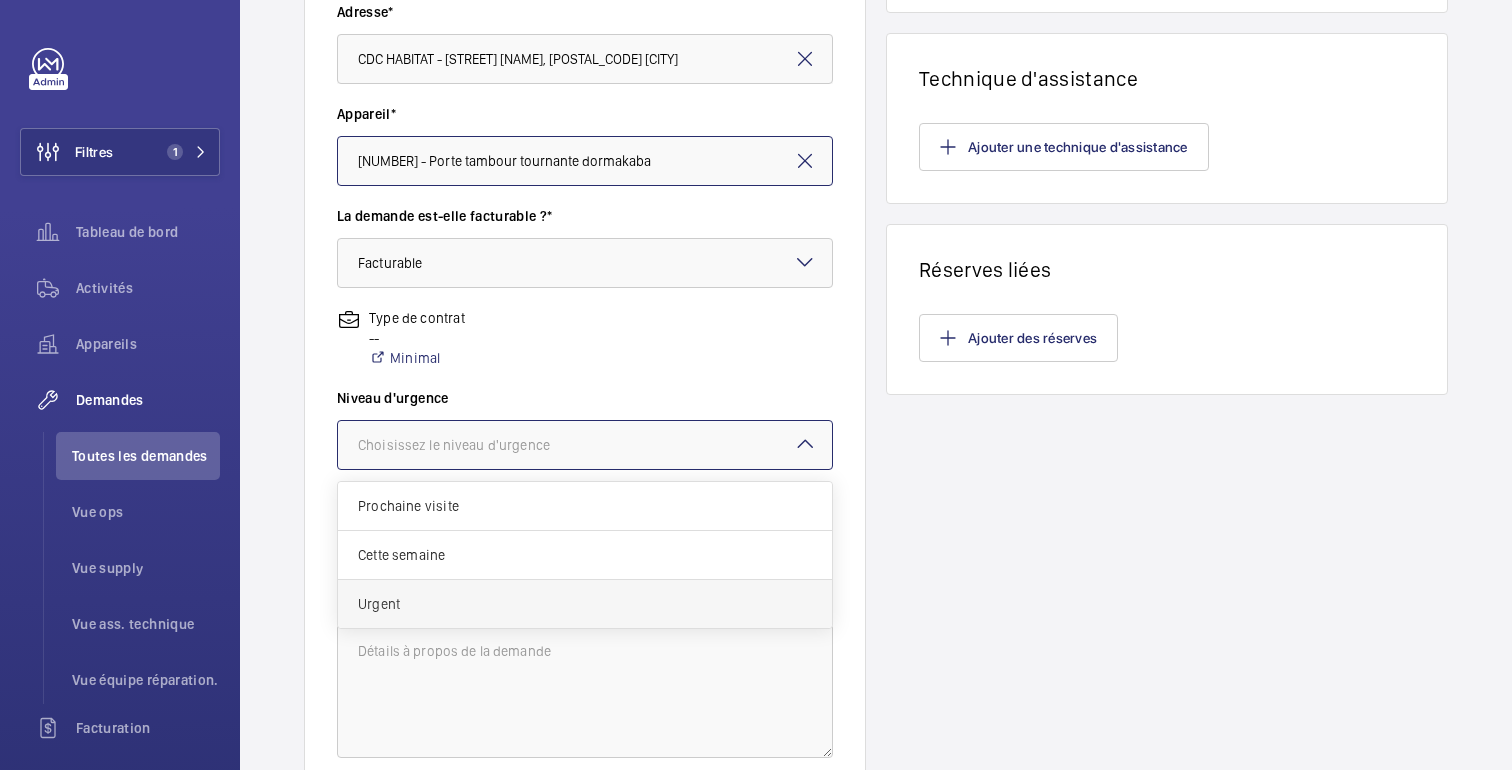 click on "Urgent" at bounding box center (585, 604) 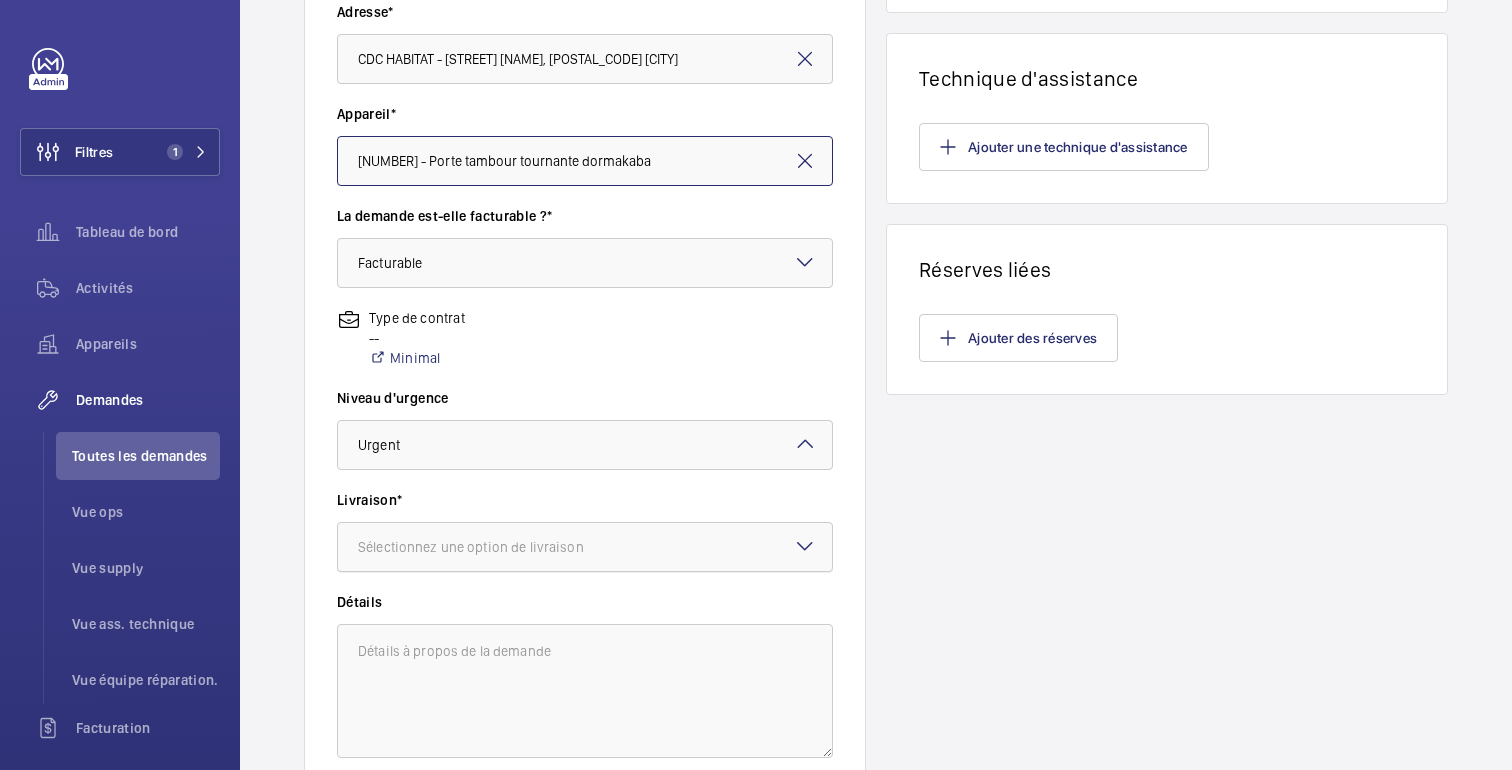 click on "Sélectionnez une option de livraison" at bounding box center [471, 547] 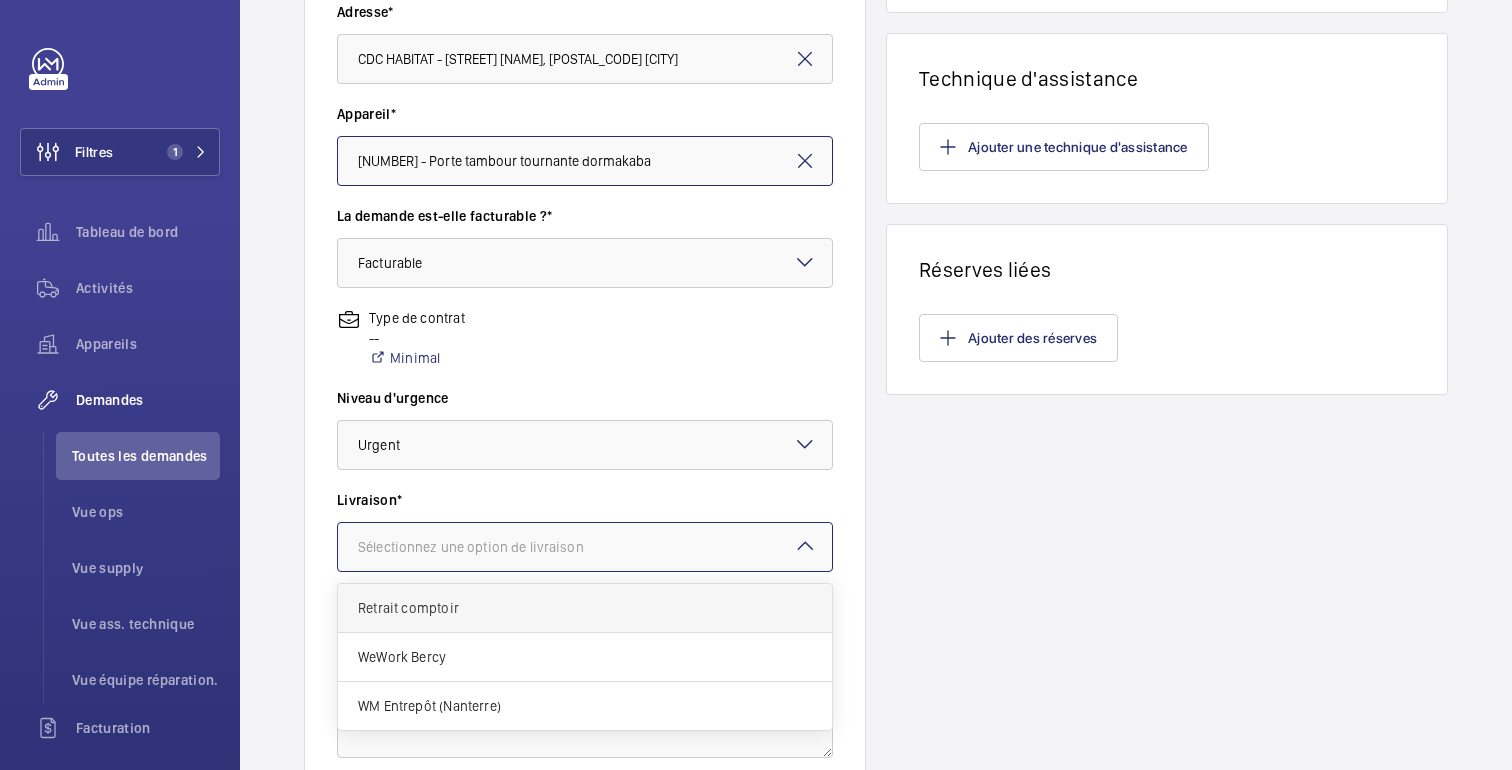 click on "Retrait comptoir" at bounding box center (585, 608) 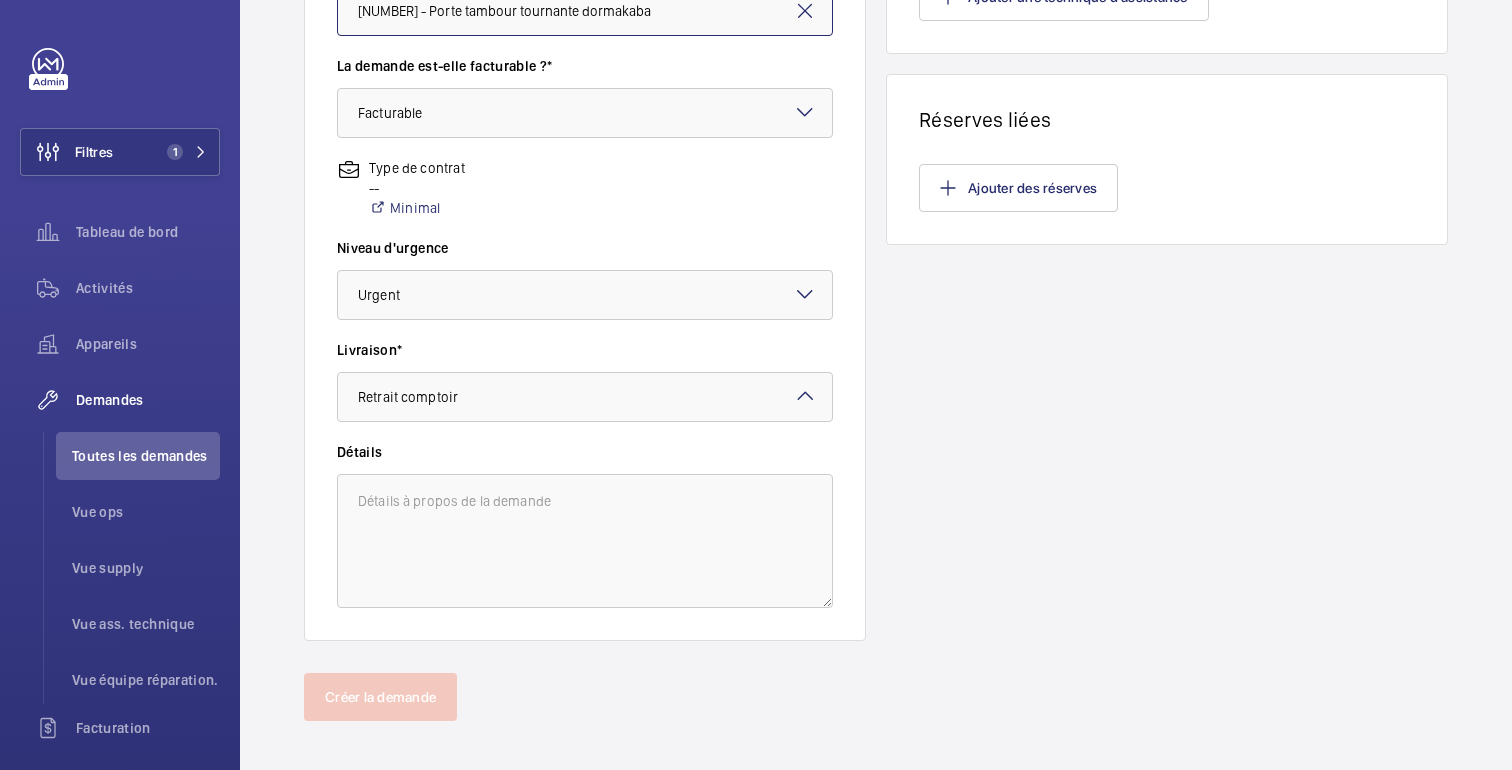scroll, scrollTop: 614, scrollLeft: 0, axis: vertical 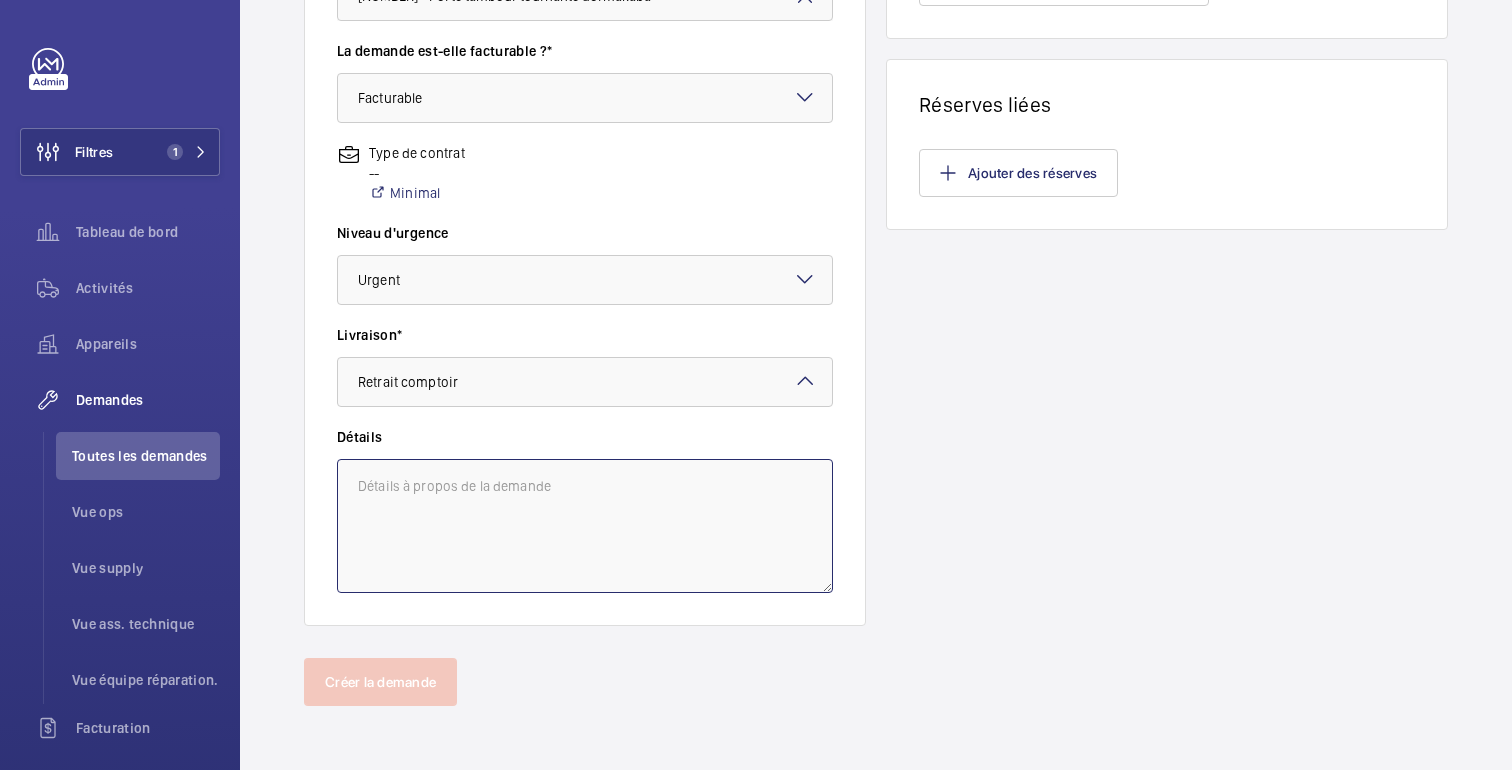 click at bounding box center (585, 526) 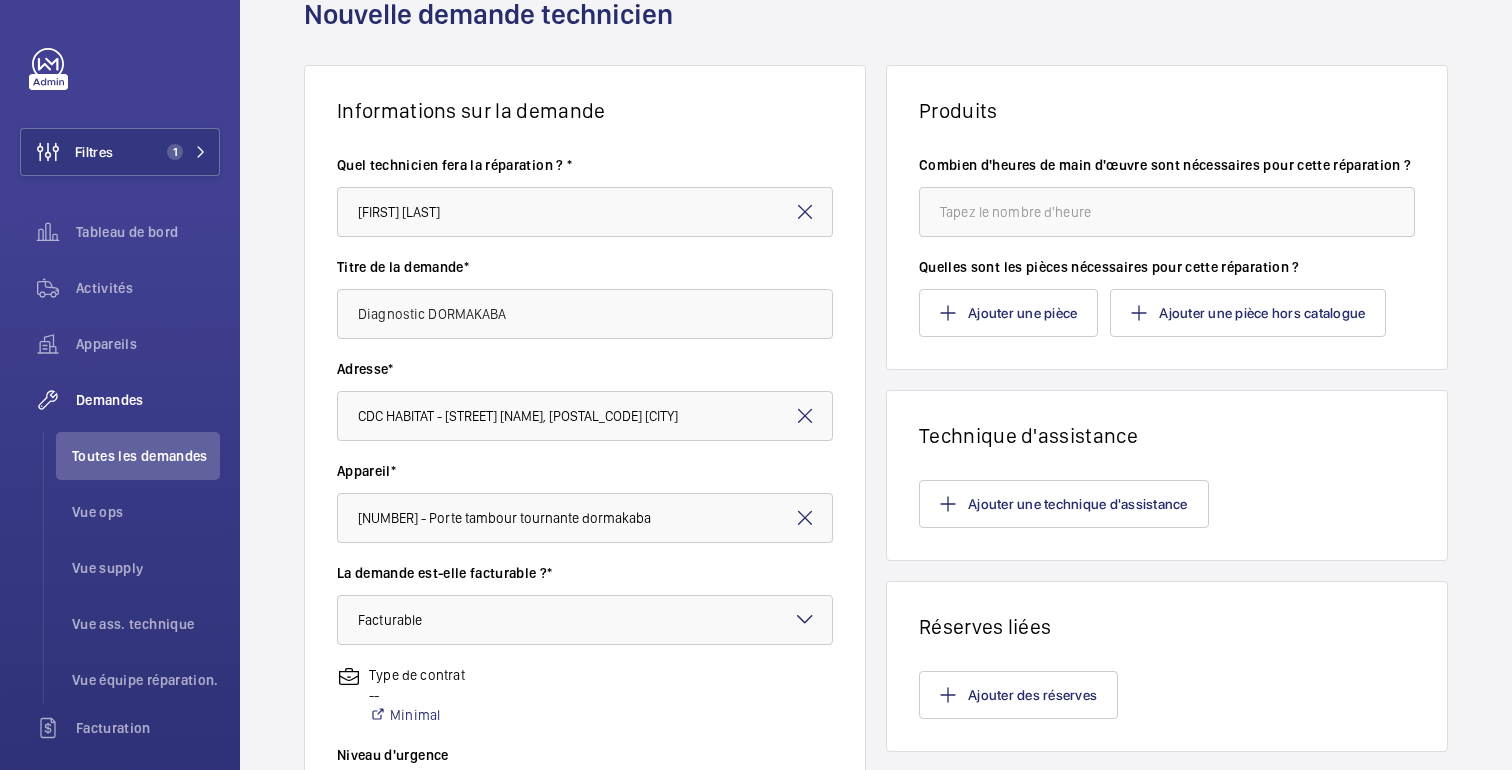 scroll, scrollTop: 0, scrollLeft: 0, axis: both 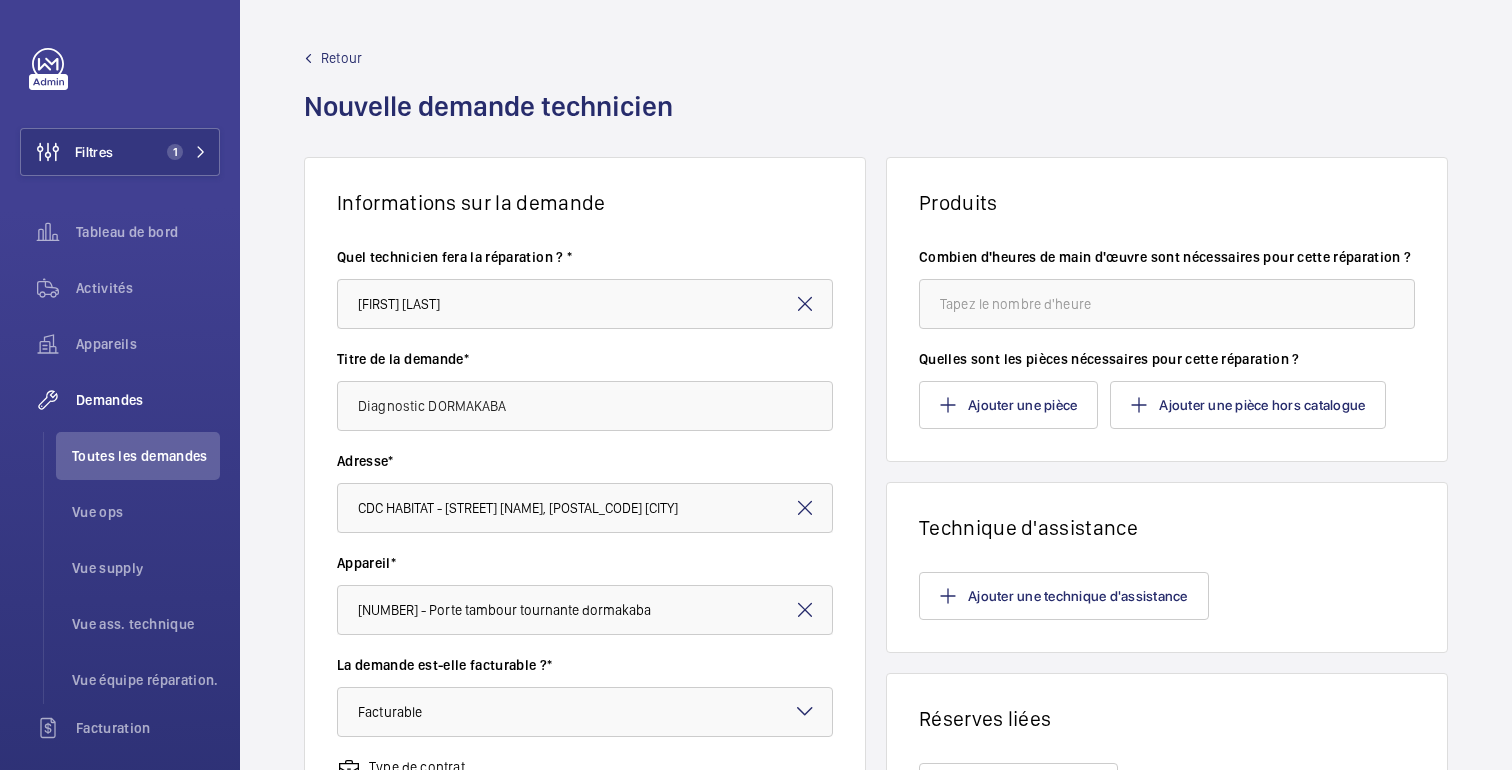 type on "Travaux par Sous-traitant" 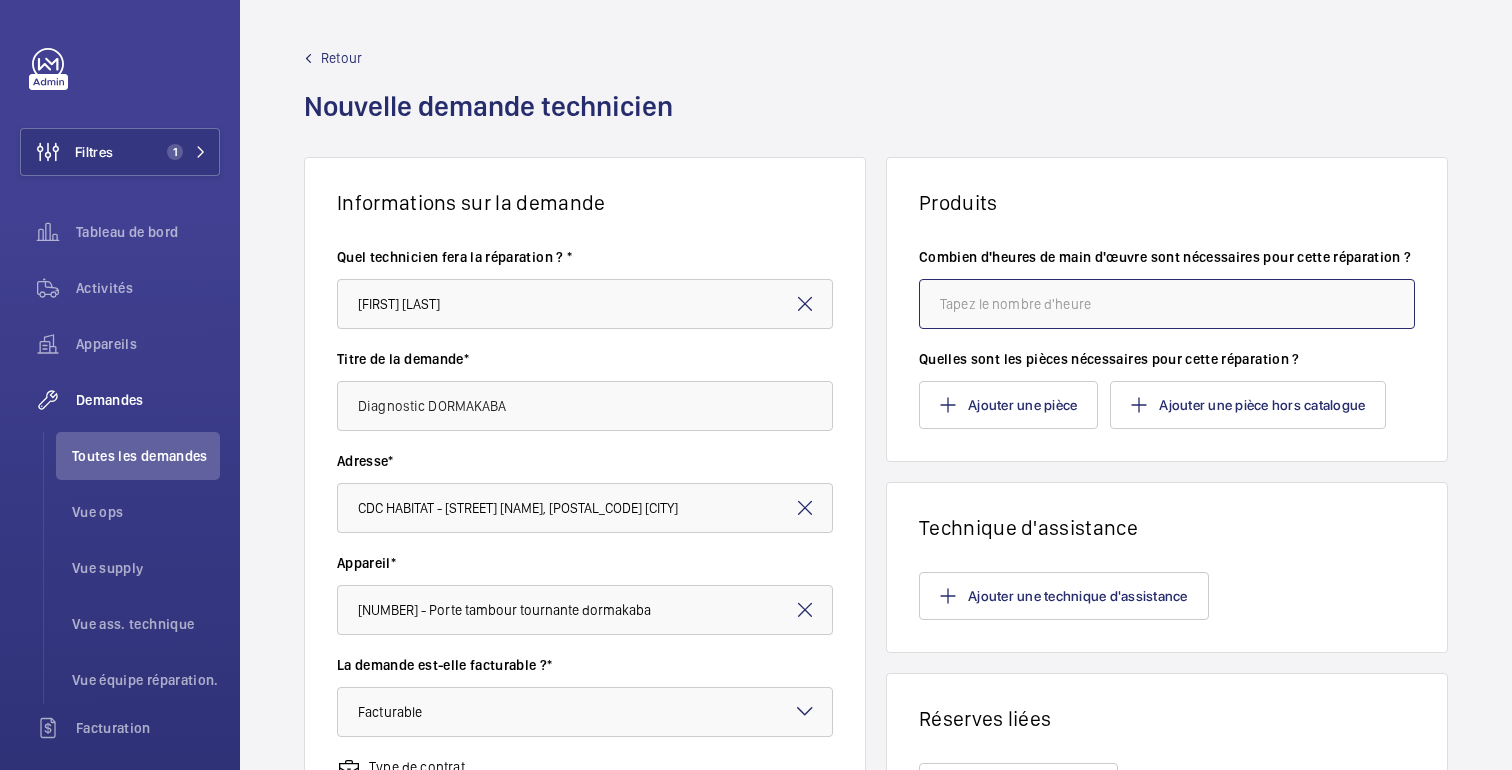 click 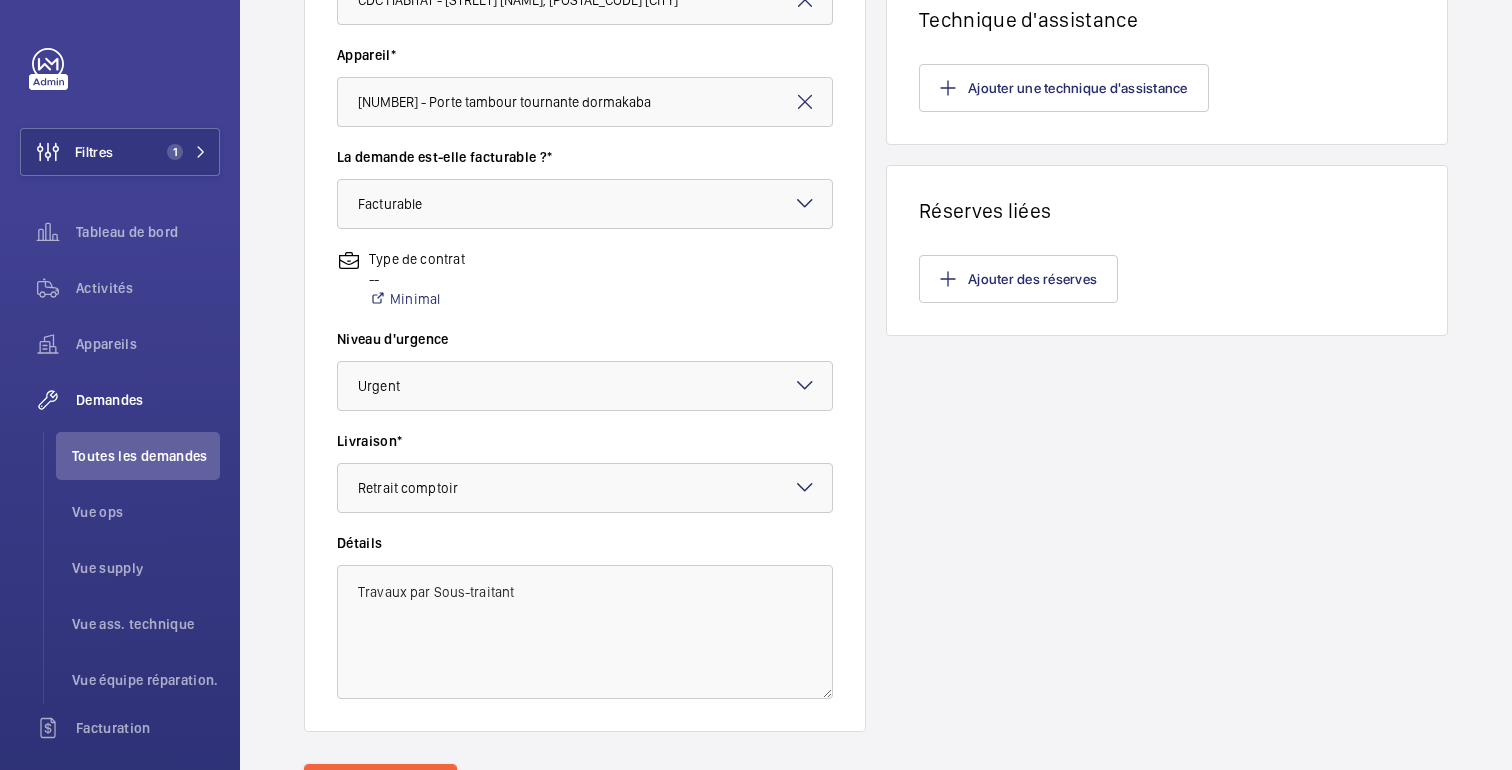 scroll, scrollTop: 614, scrollLeft: 0, axis: vertical 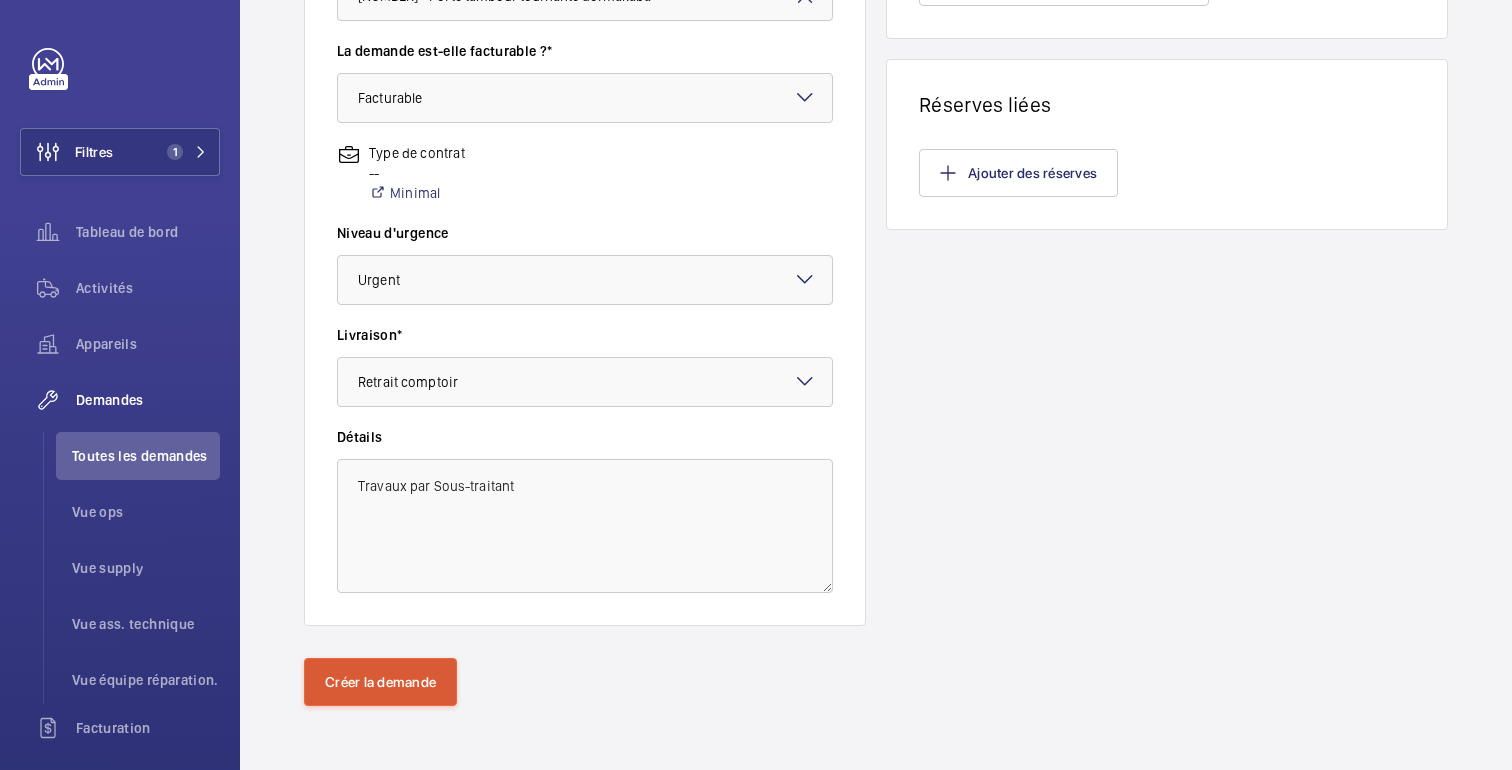 type on "3" 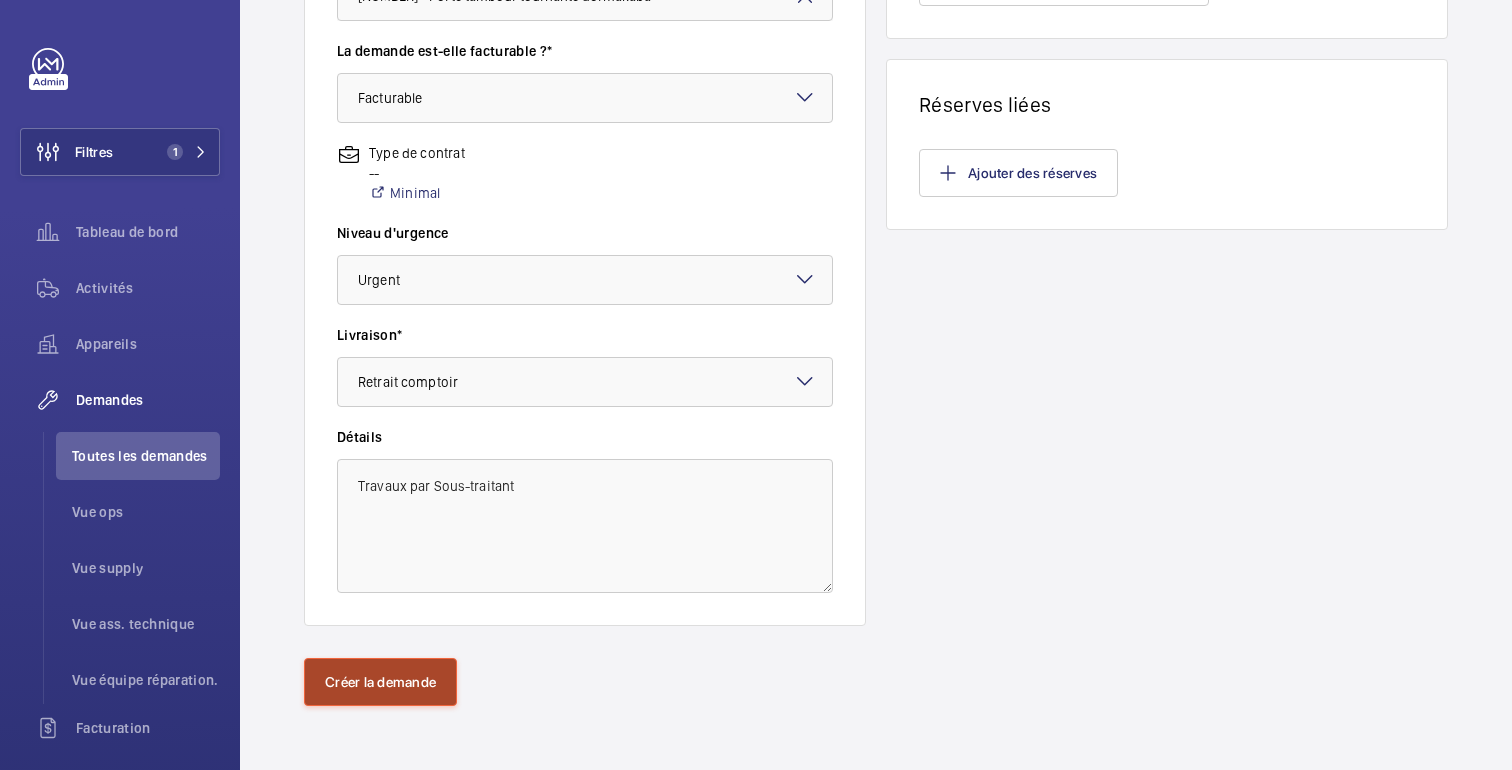 click on "Créer la demande" 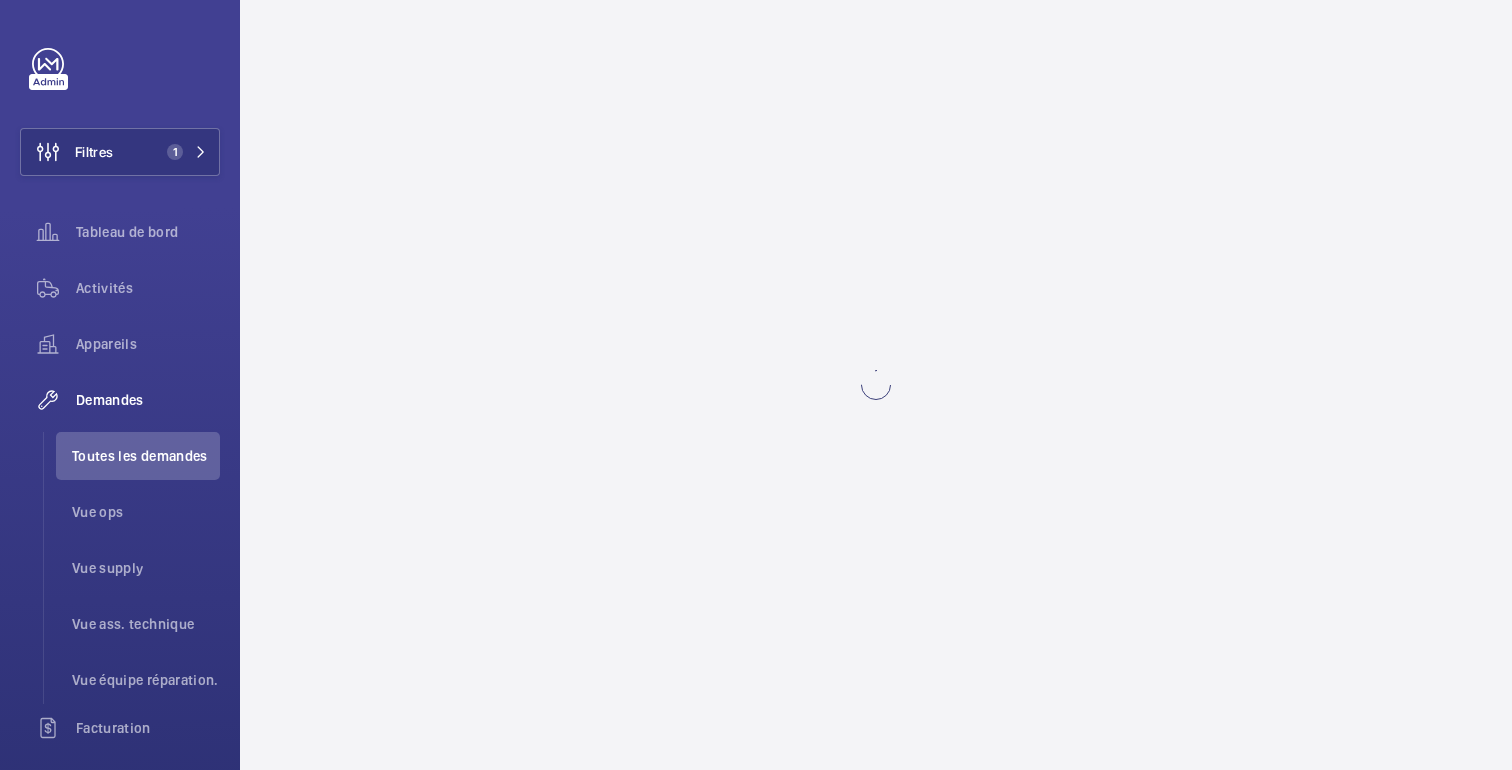 scroll, scrollTop: 0, scrollLeft: 0, axis: both 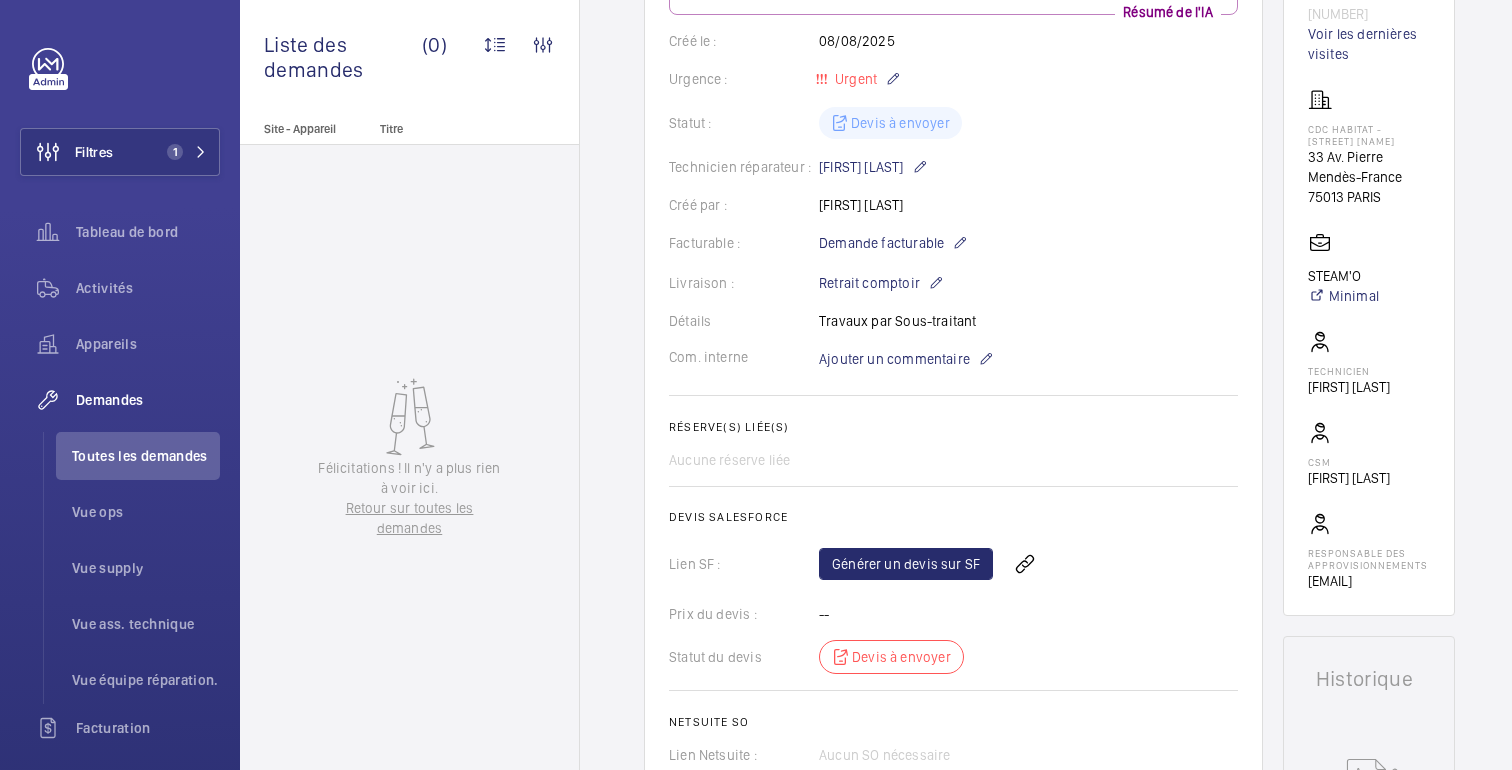 click on "Générer un devis sur SF" 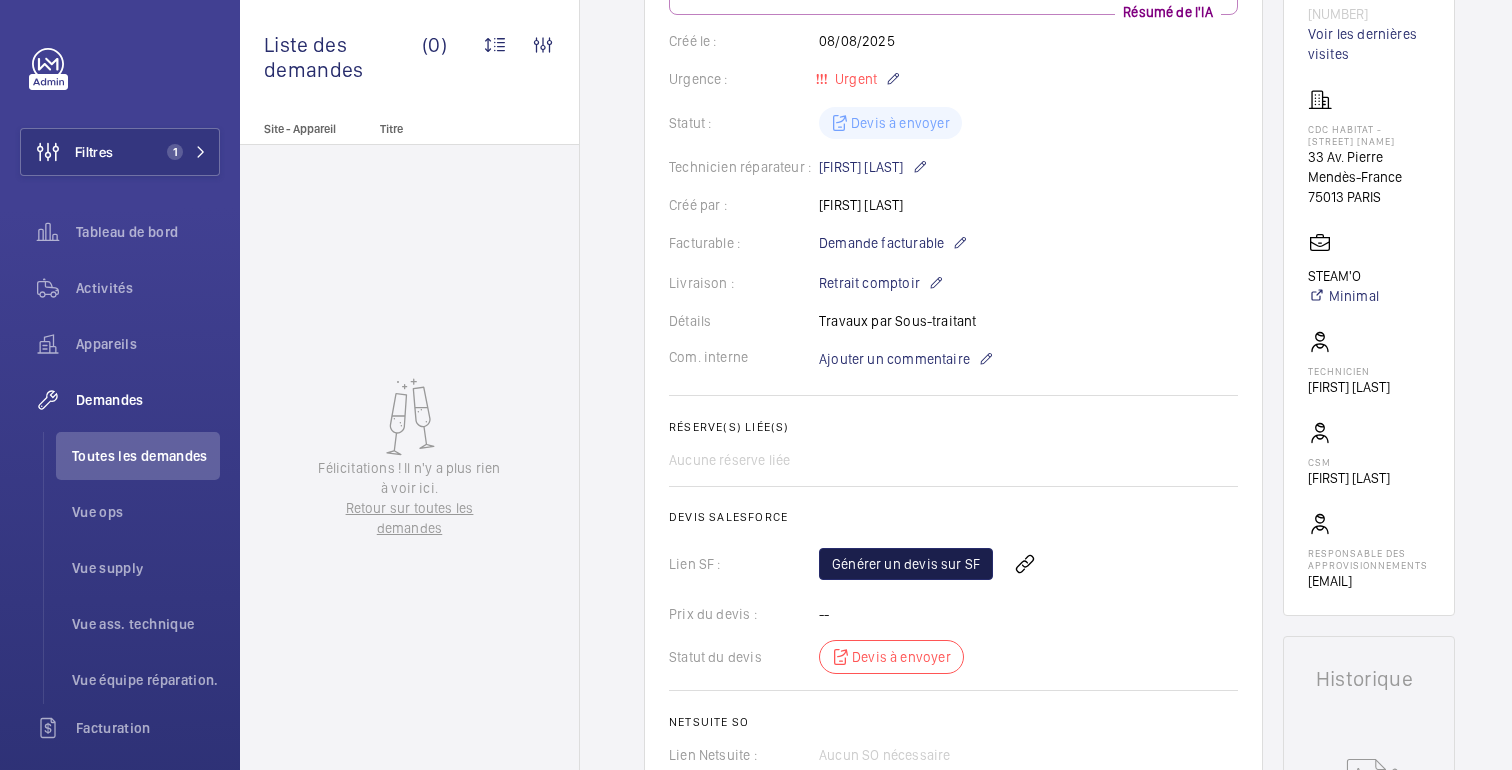click on "Générer un devis sur SF" 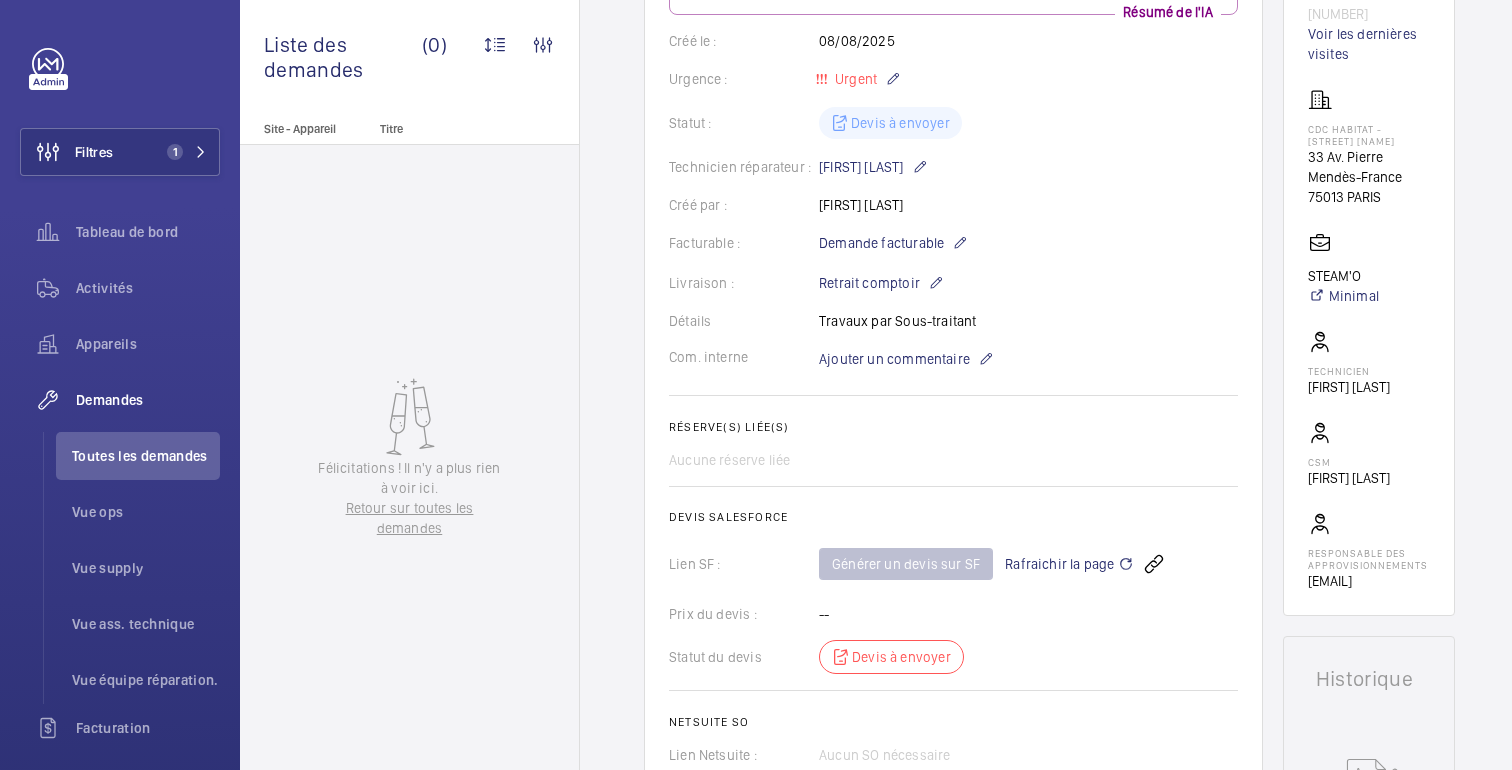 scroll, scrollTop: 0, scrollLeft: 0, axis: both 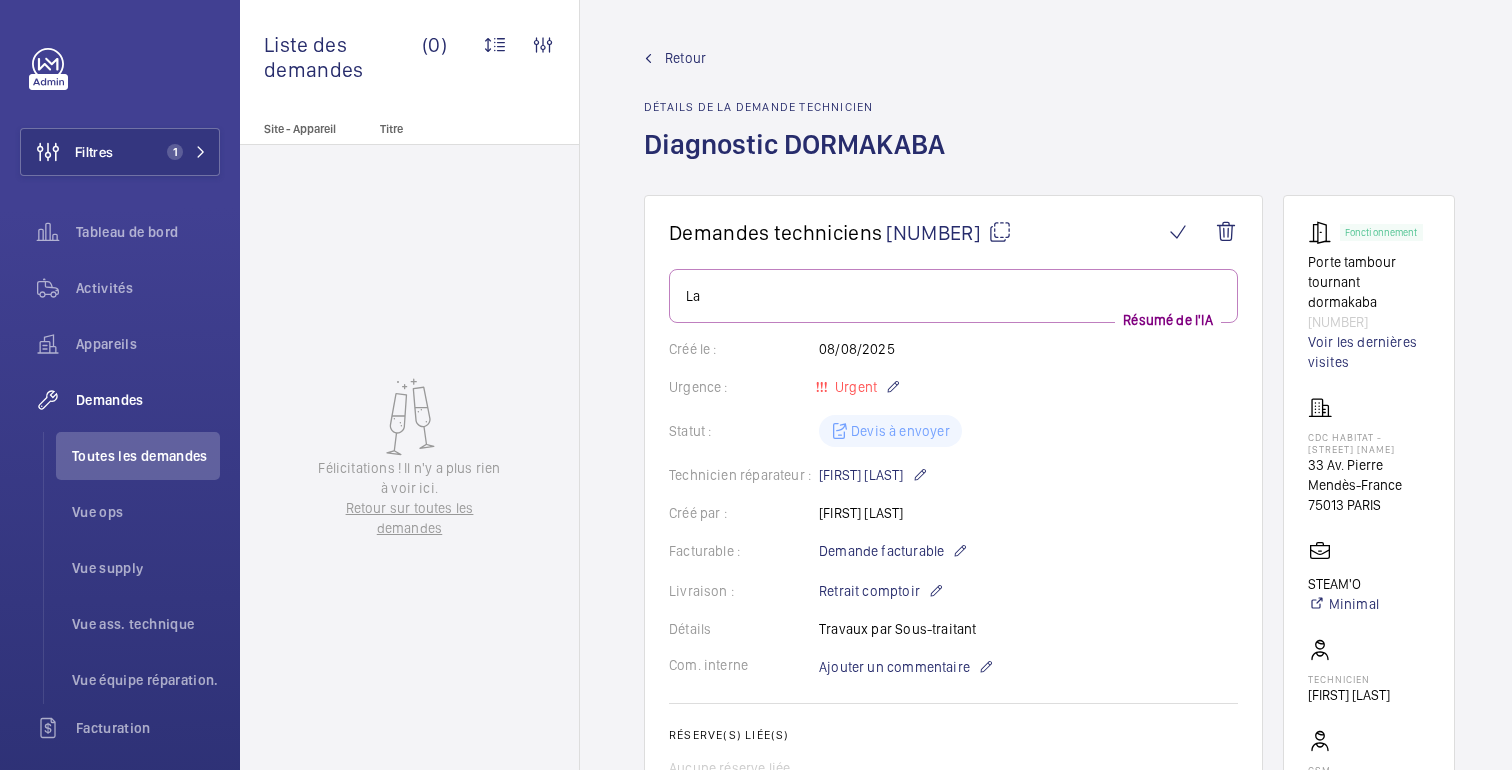drag, startPoint x: 1376, startPoint y: 299, endPoint x: 1309, endPoint y: 267, distance: 74.24958 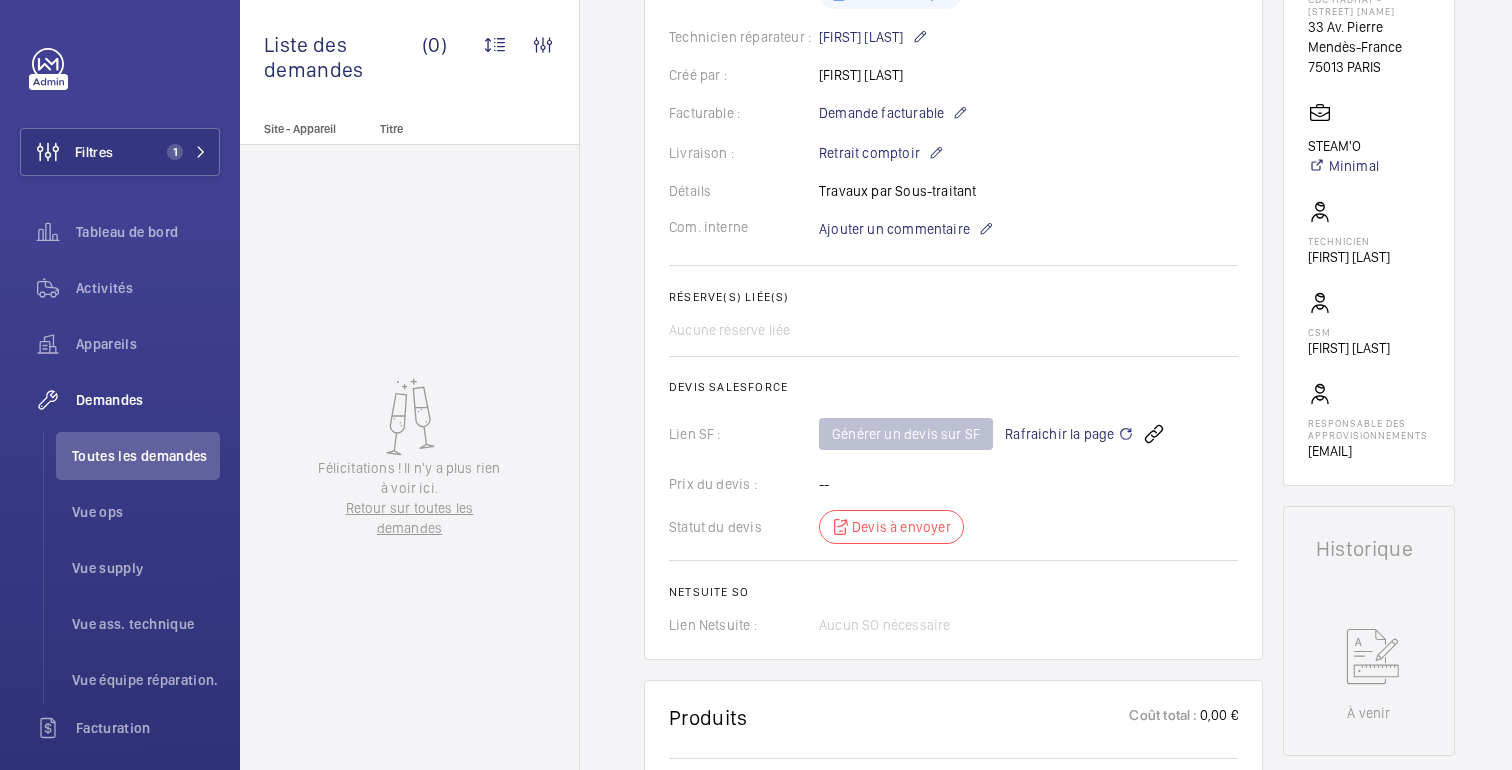 scroll, scrollTop: 431, scrollLeft: 0, axis: vertical 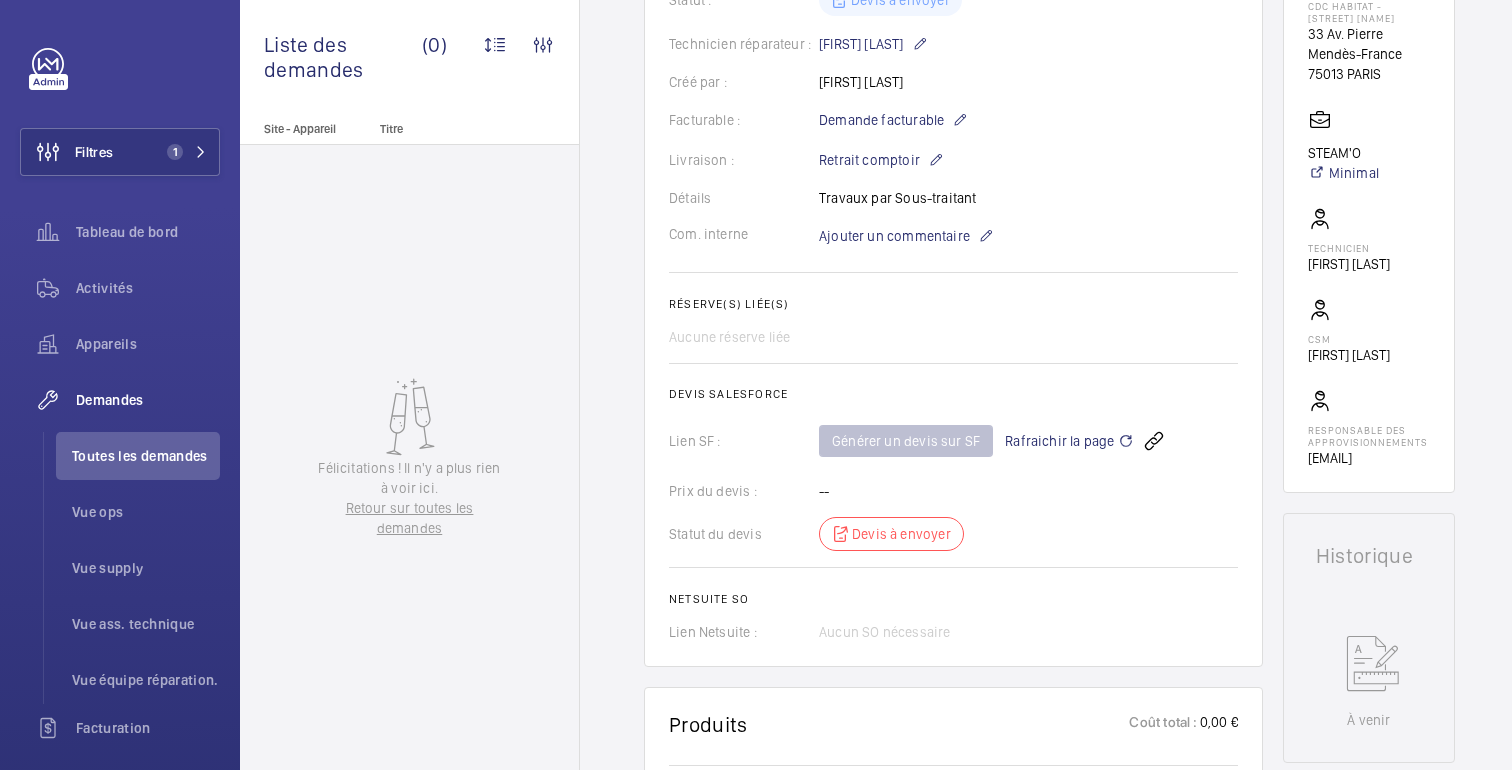 click on "Rafraichir la page" 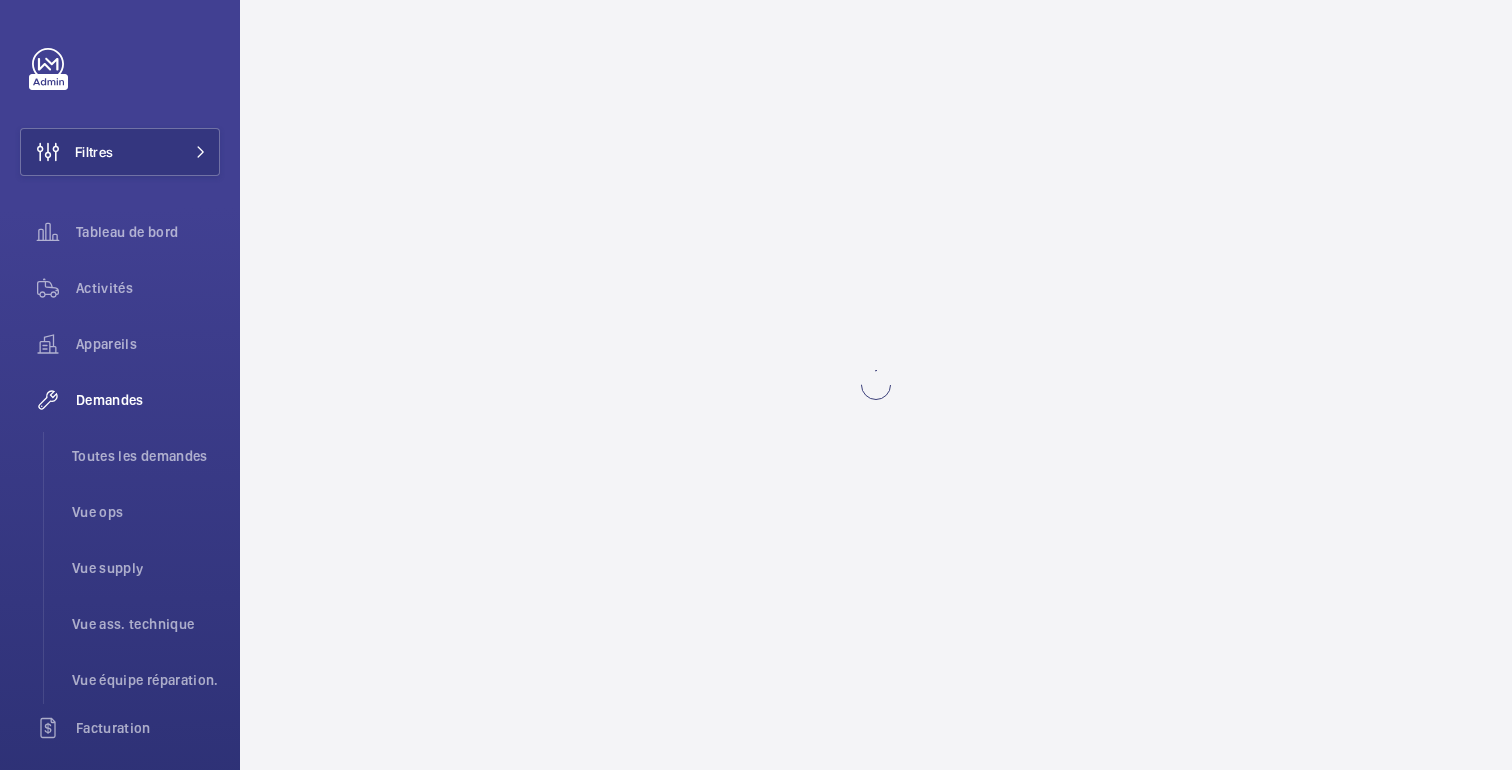 scroll, scrollTop: 0, scrollLeft: 0, axis: both 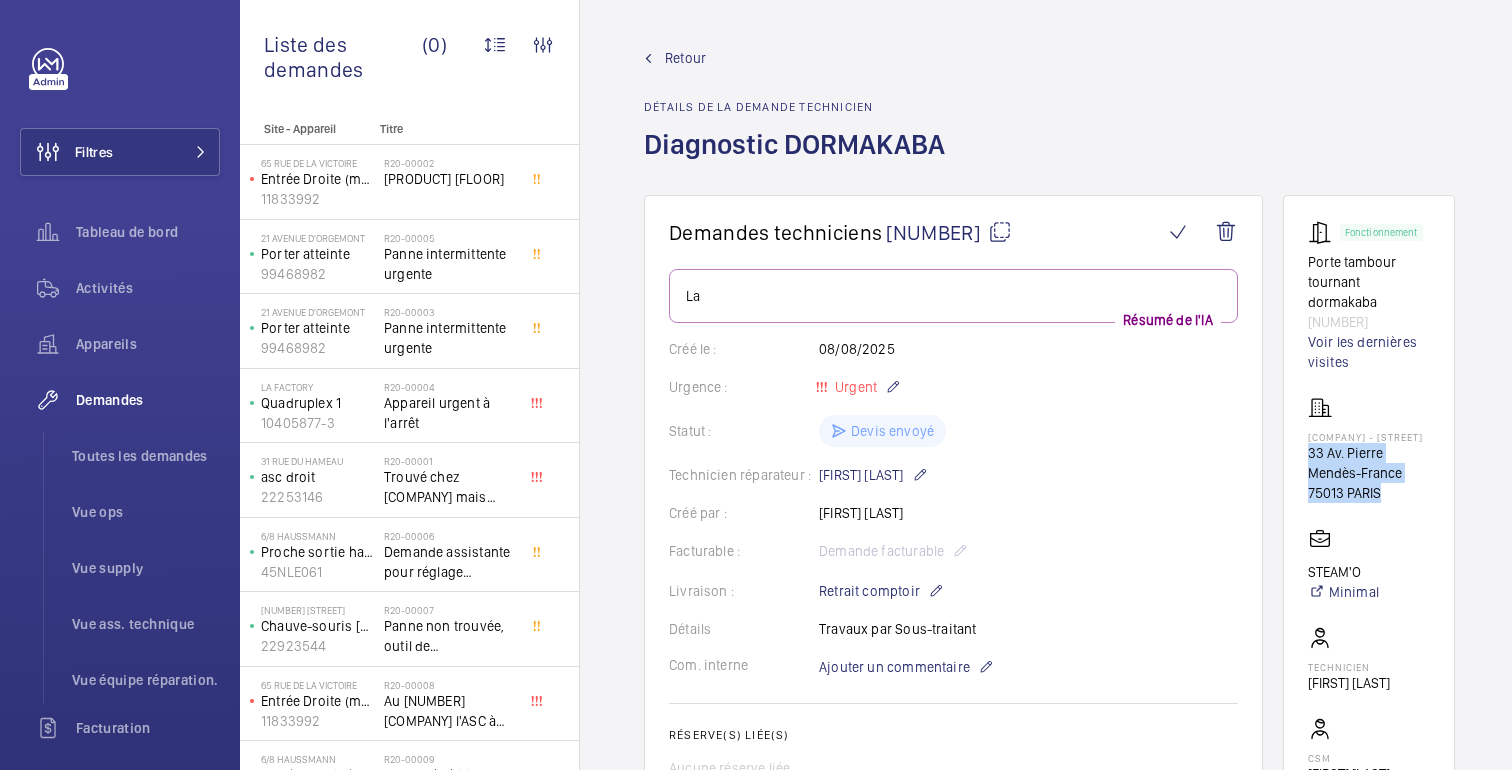 drag, startPoint x: 1384, startPoint y: 488, endPoint x: 1306, endPoint y: 451, distance: 86.33076 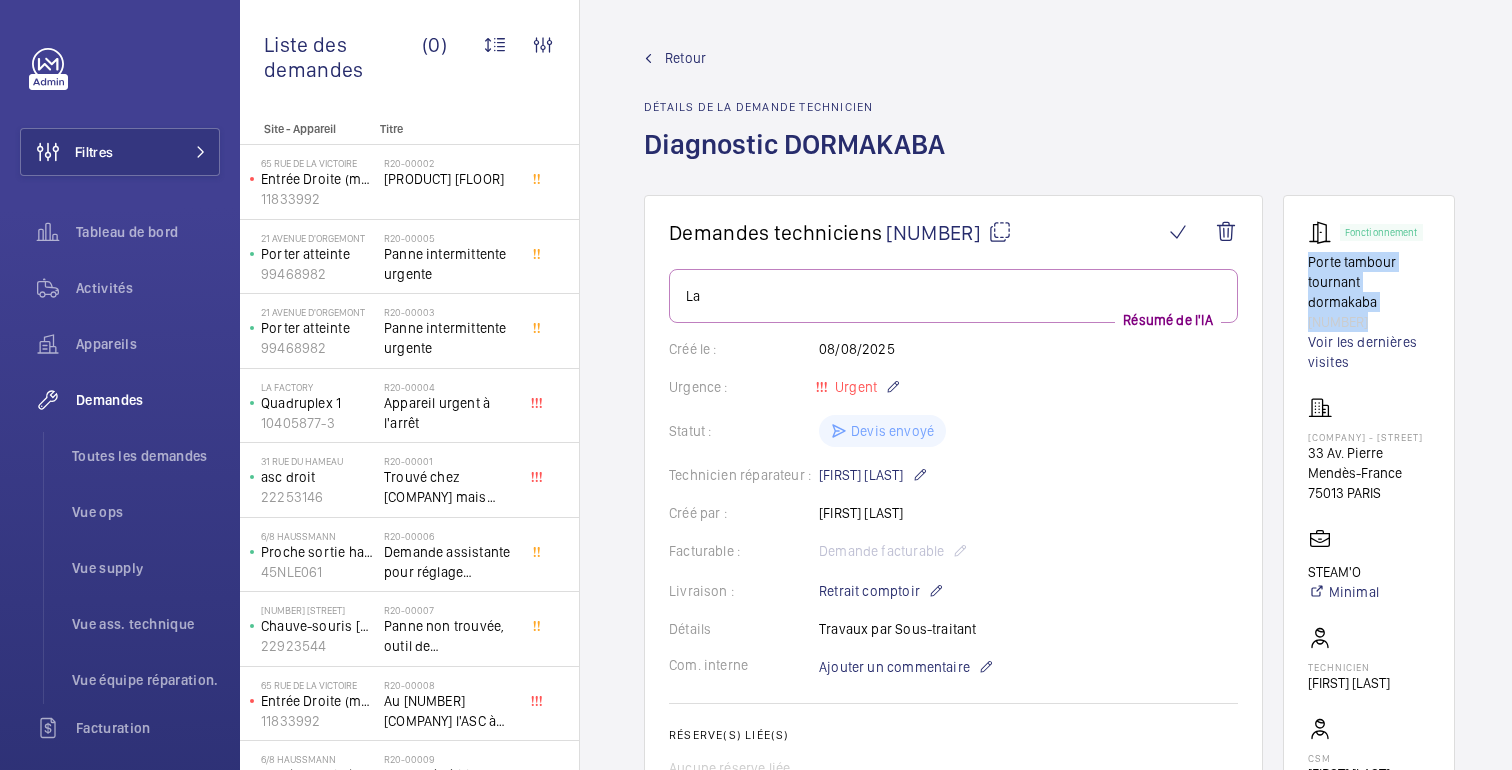 drag, startPoint x: 1376, startPoint y: 303, endPoint x: 1302, endPoint y: 263, distance: 84.118965 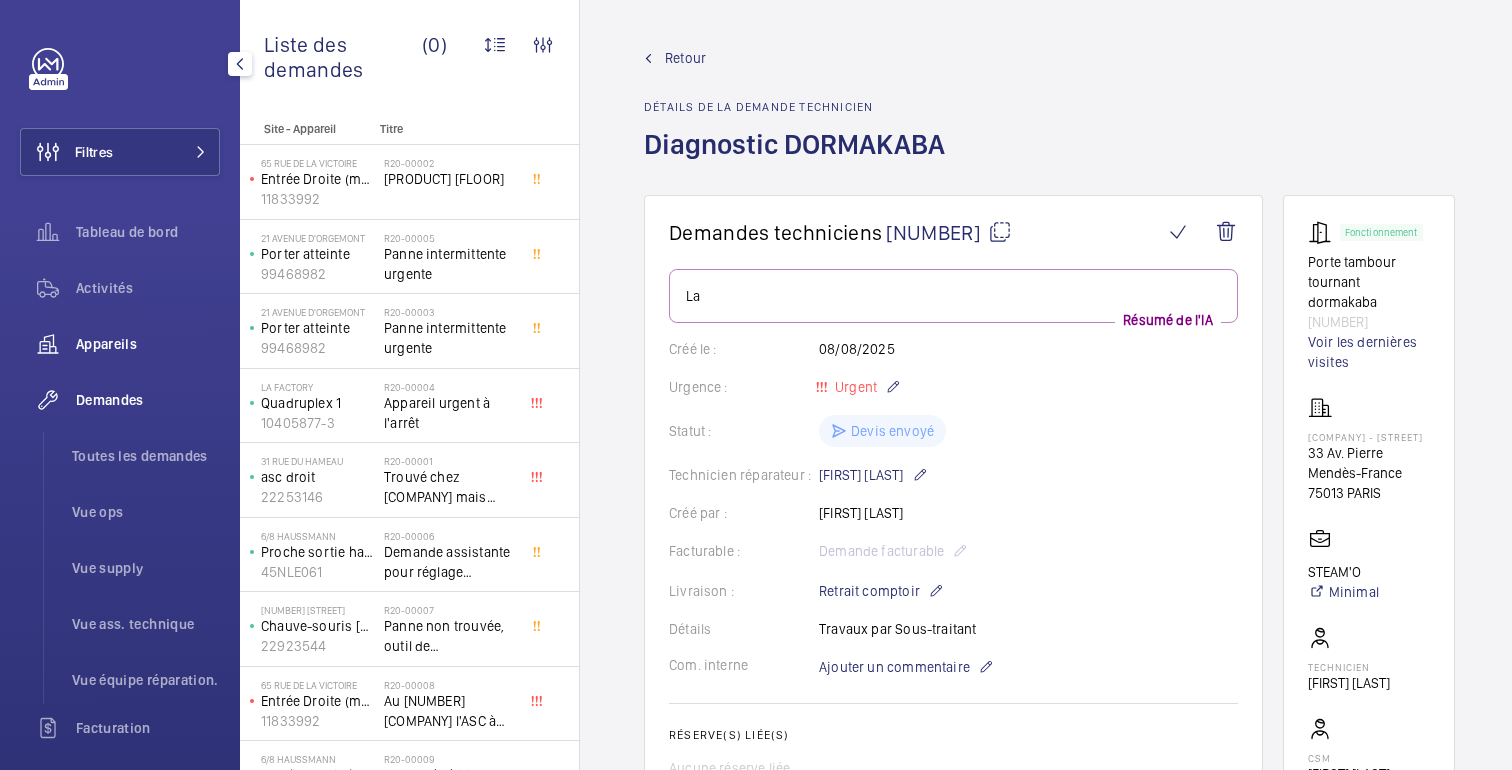 click on "Appareils" 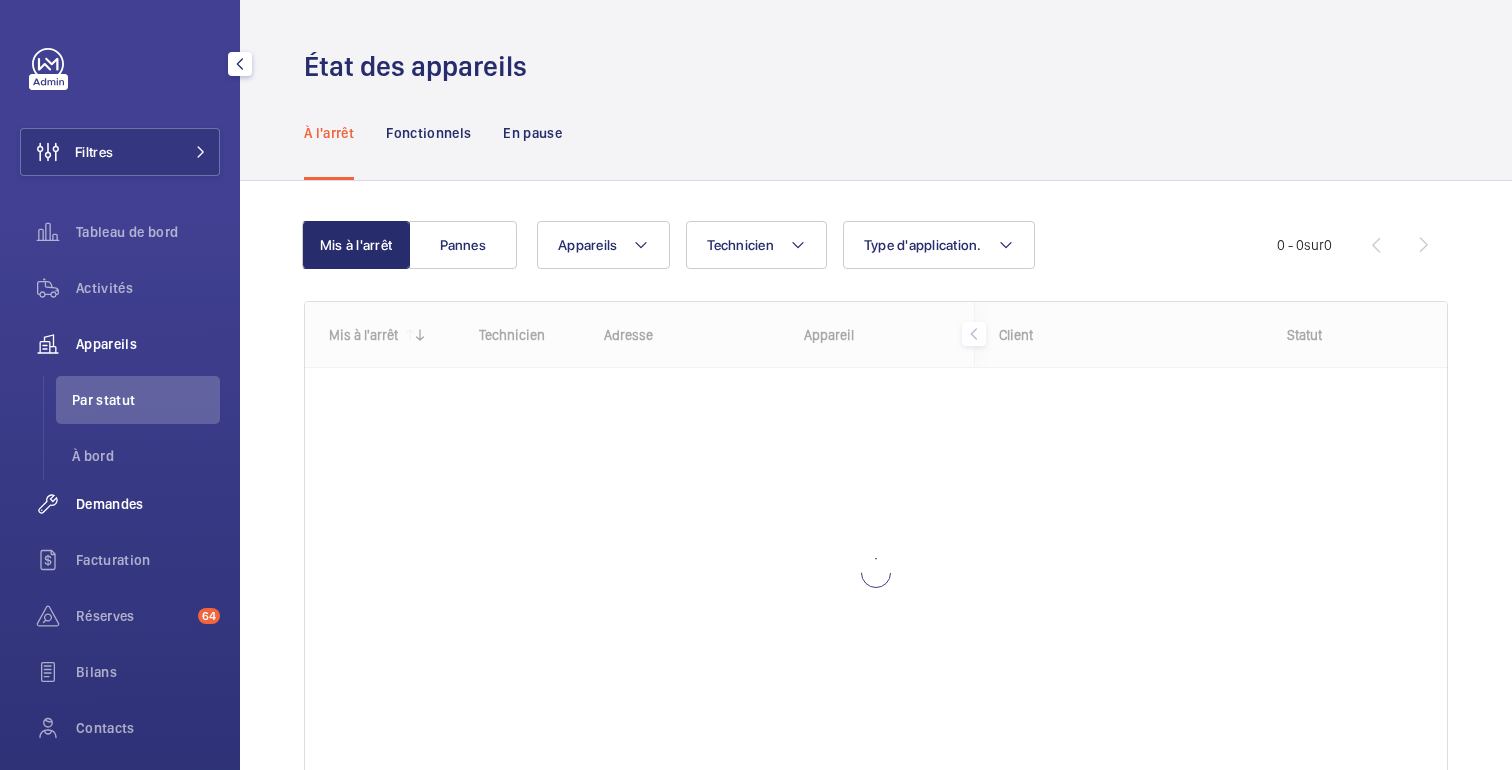 click on "Demandes" 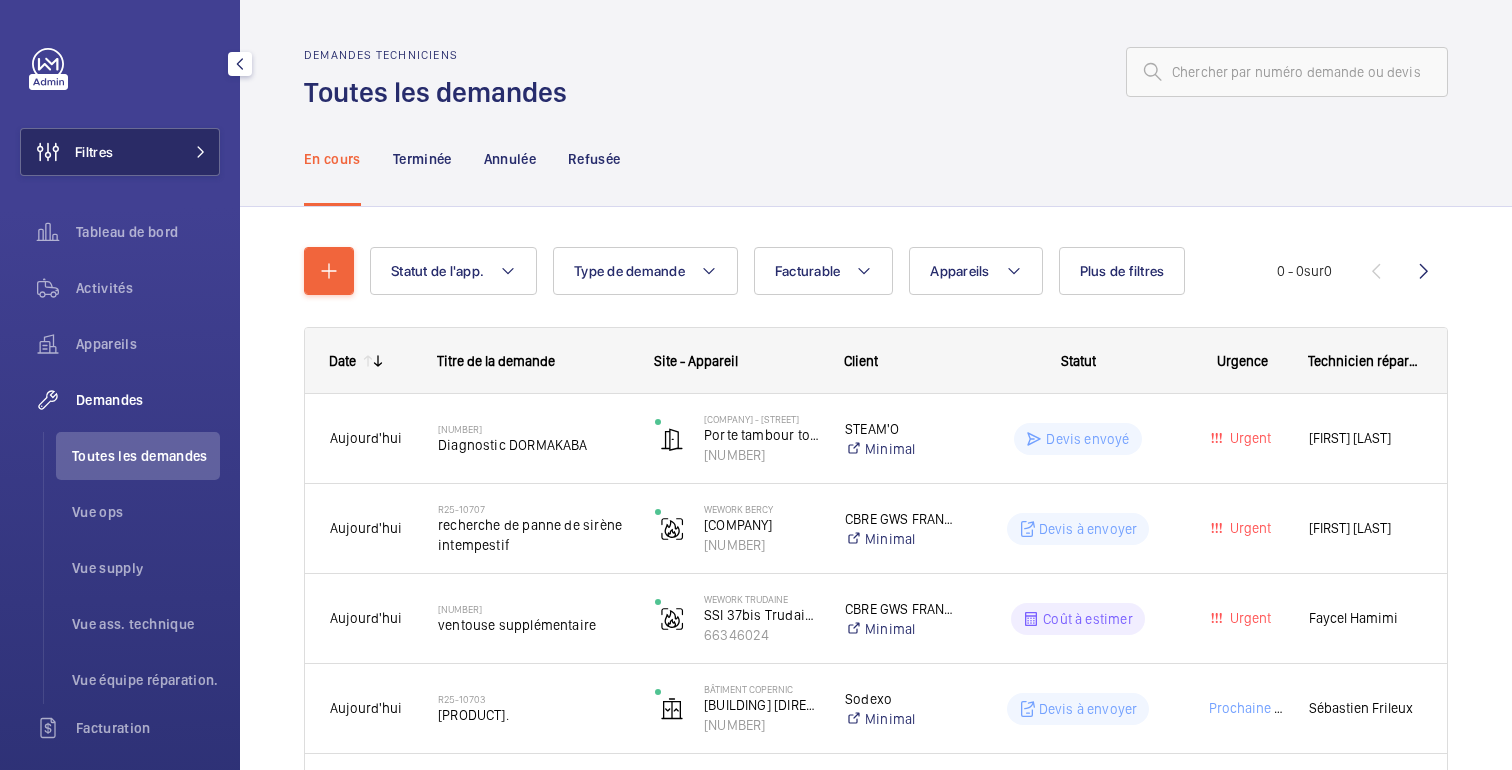 click 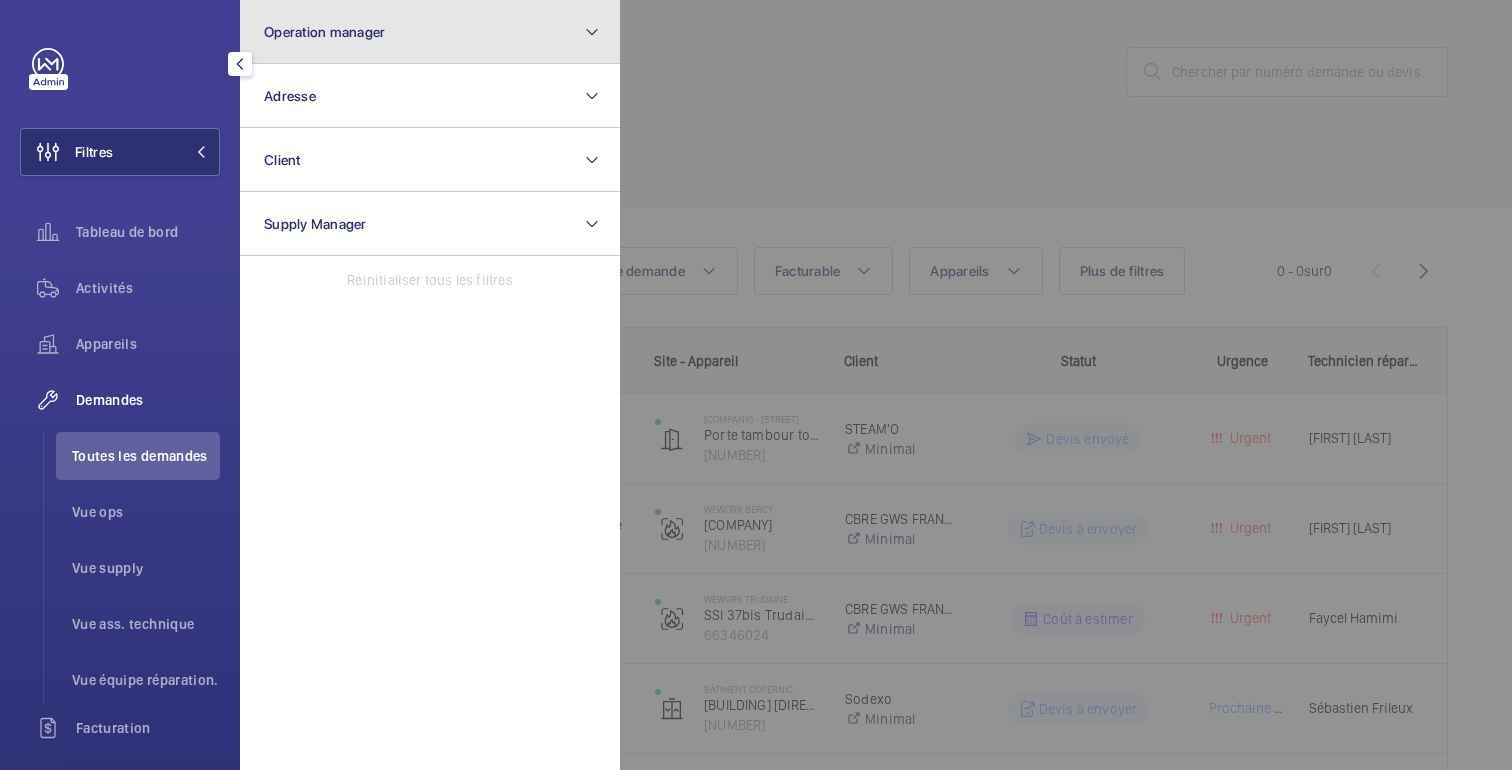 click on "Operation manager" 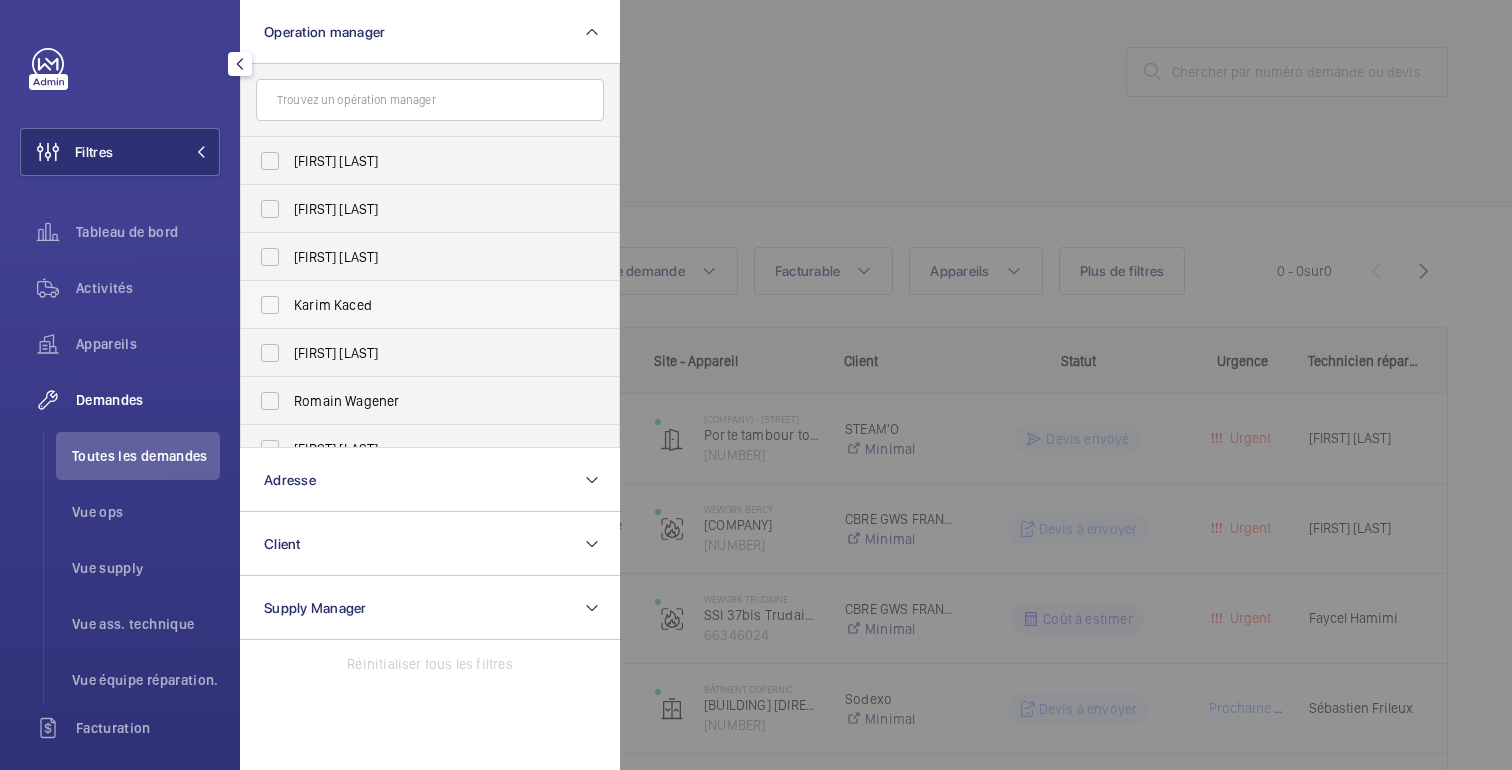 scroll, scrollTop: 74, scrollLeft: 0, axis: vertical 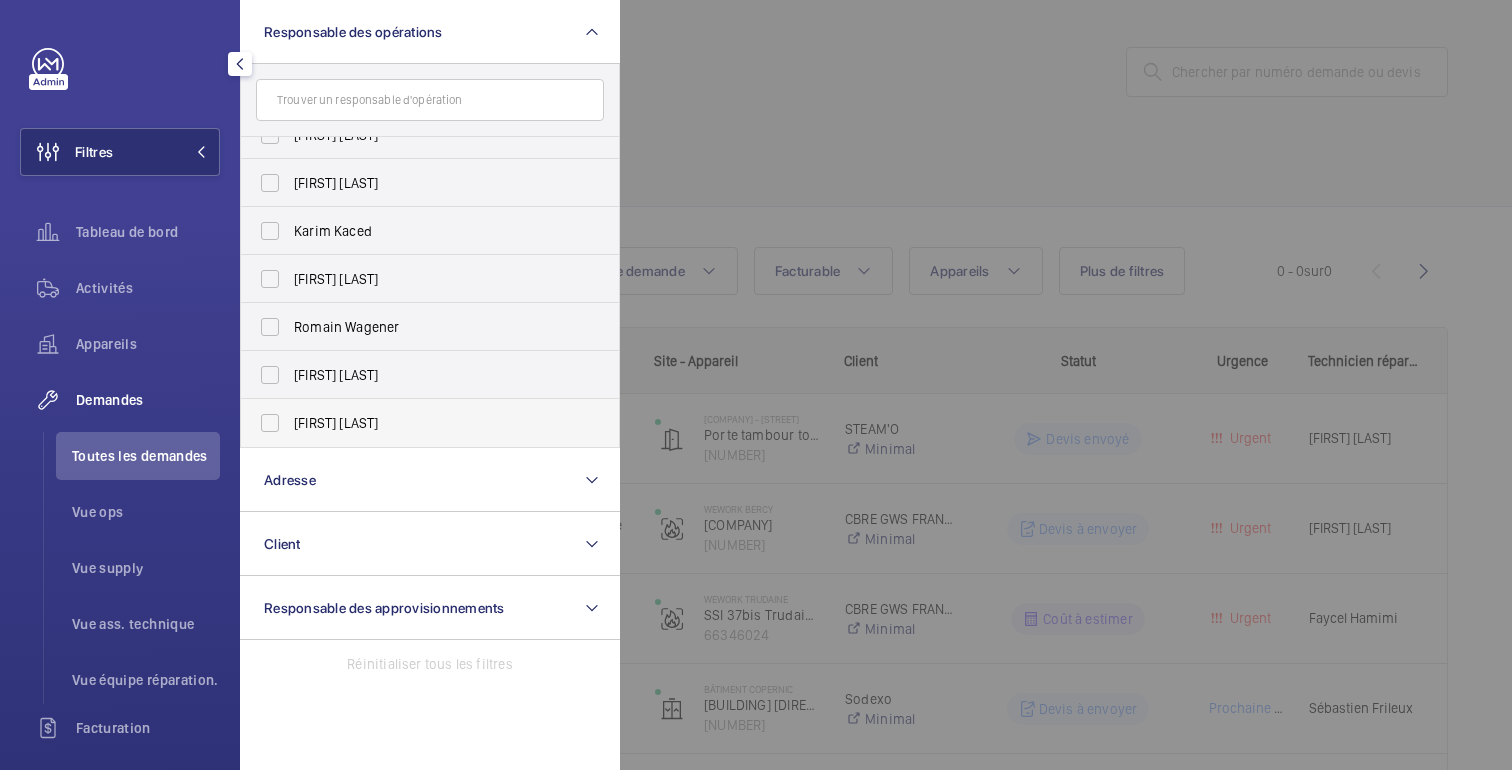 click on "[FIRST] [LAST]" at bounding box center [336, 423] 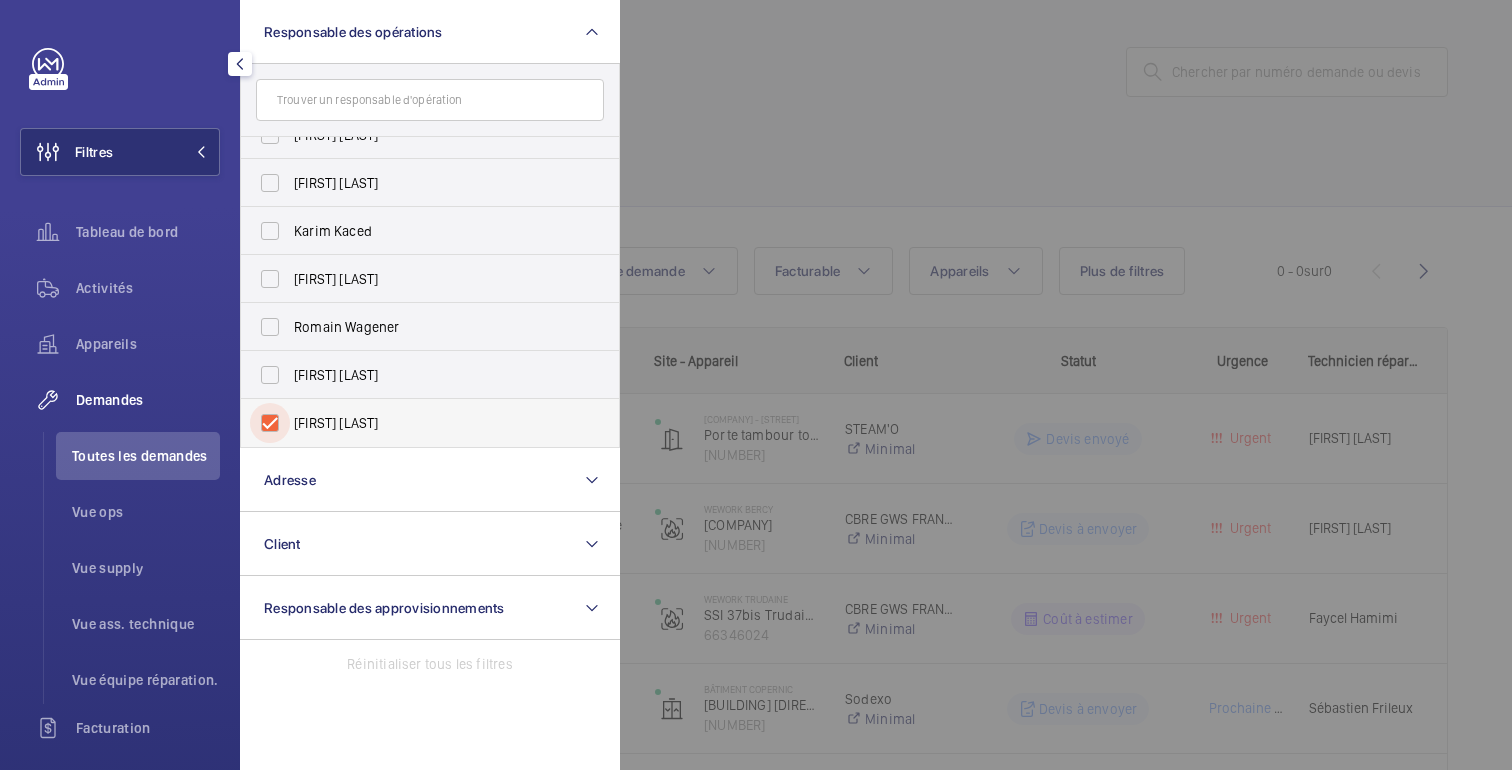 checkbox on "true" 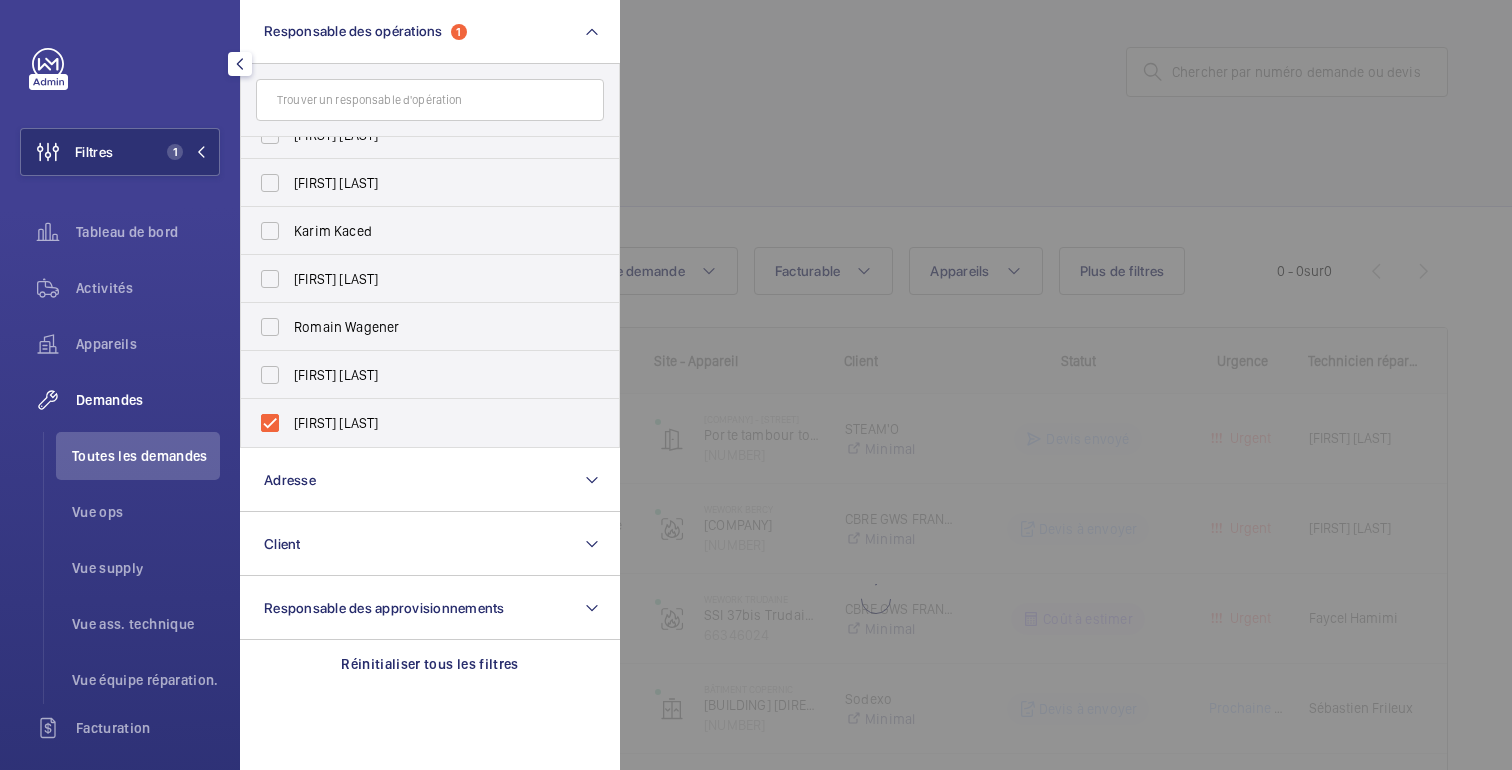 click 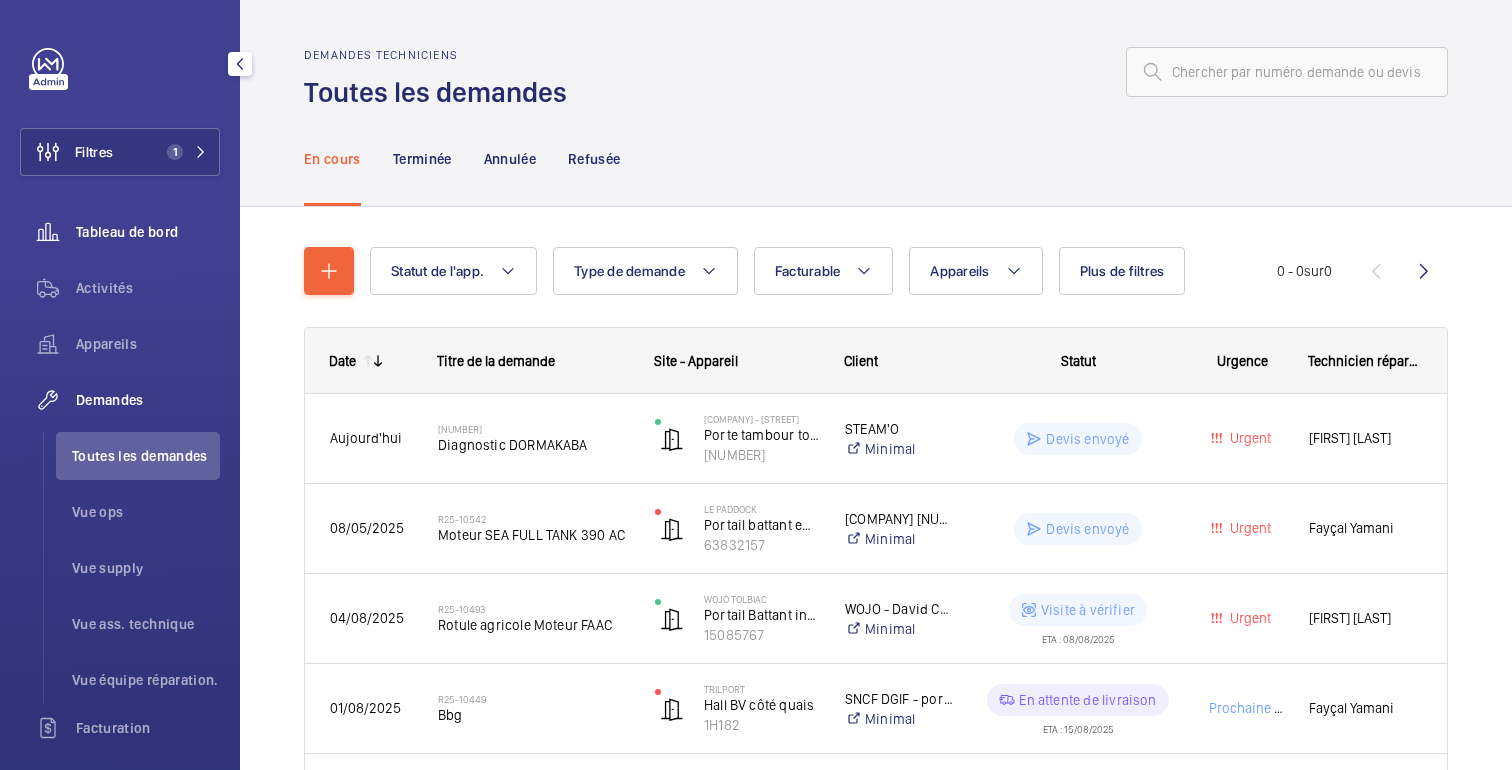 click on "Tableau de bord" 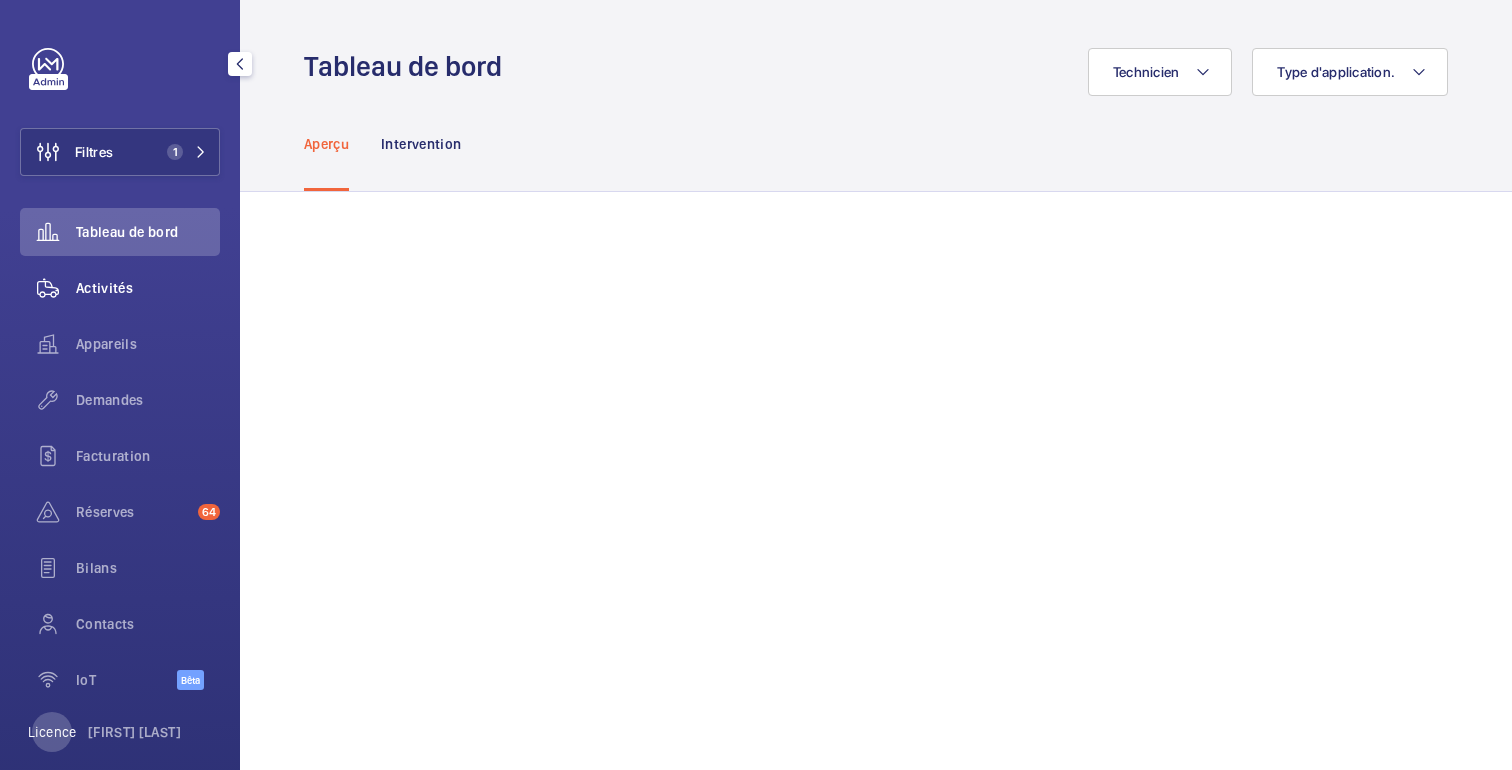 click on "Activités" 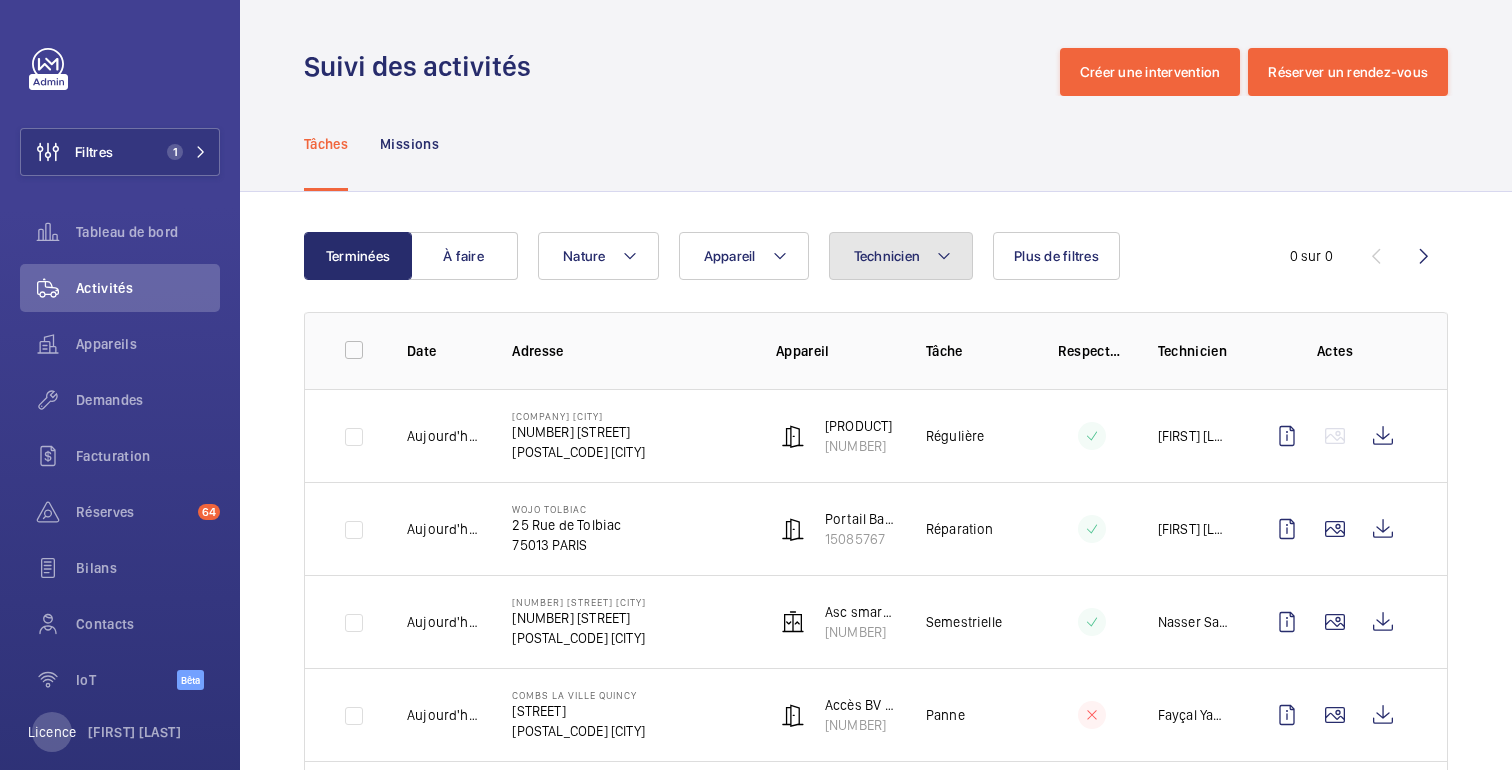 click on "Technicien" 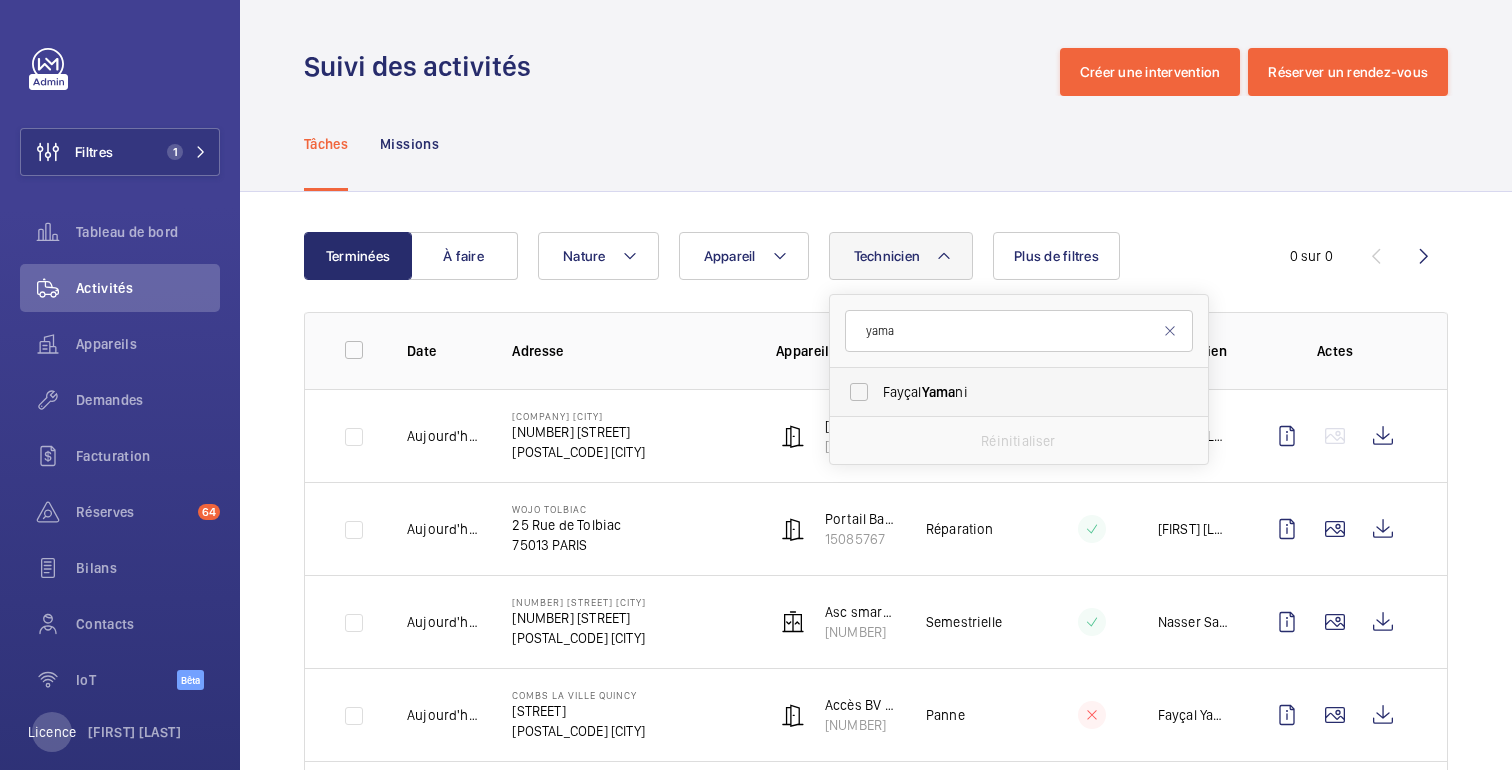 type on "yama" 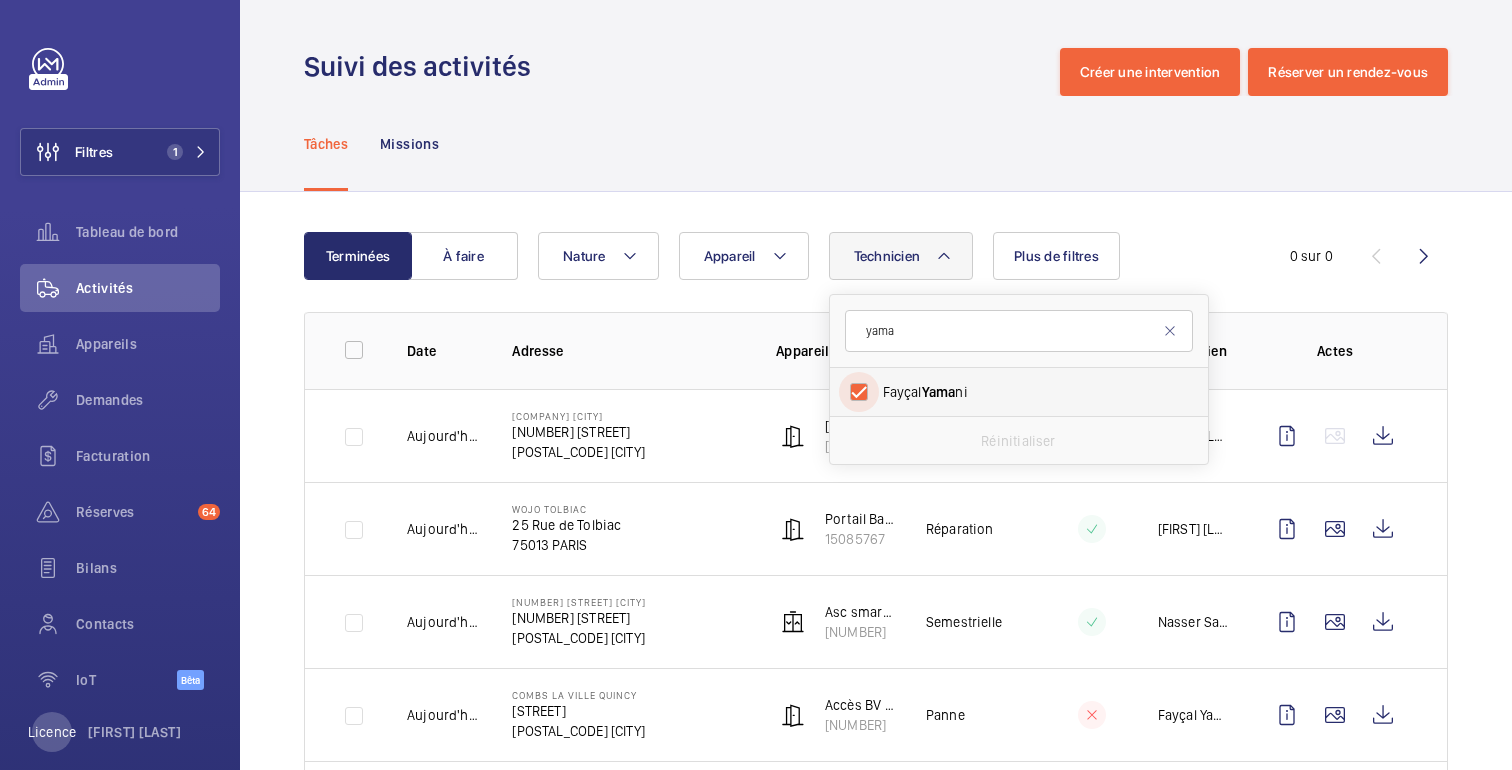 checkbox on "true" 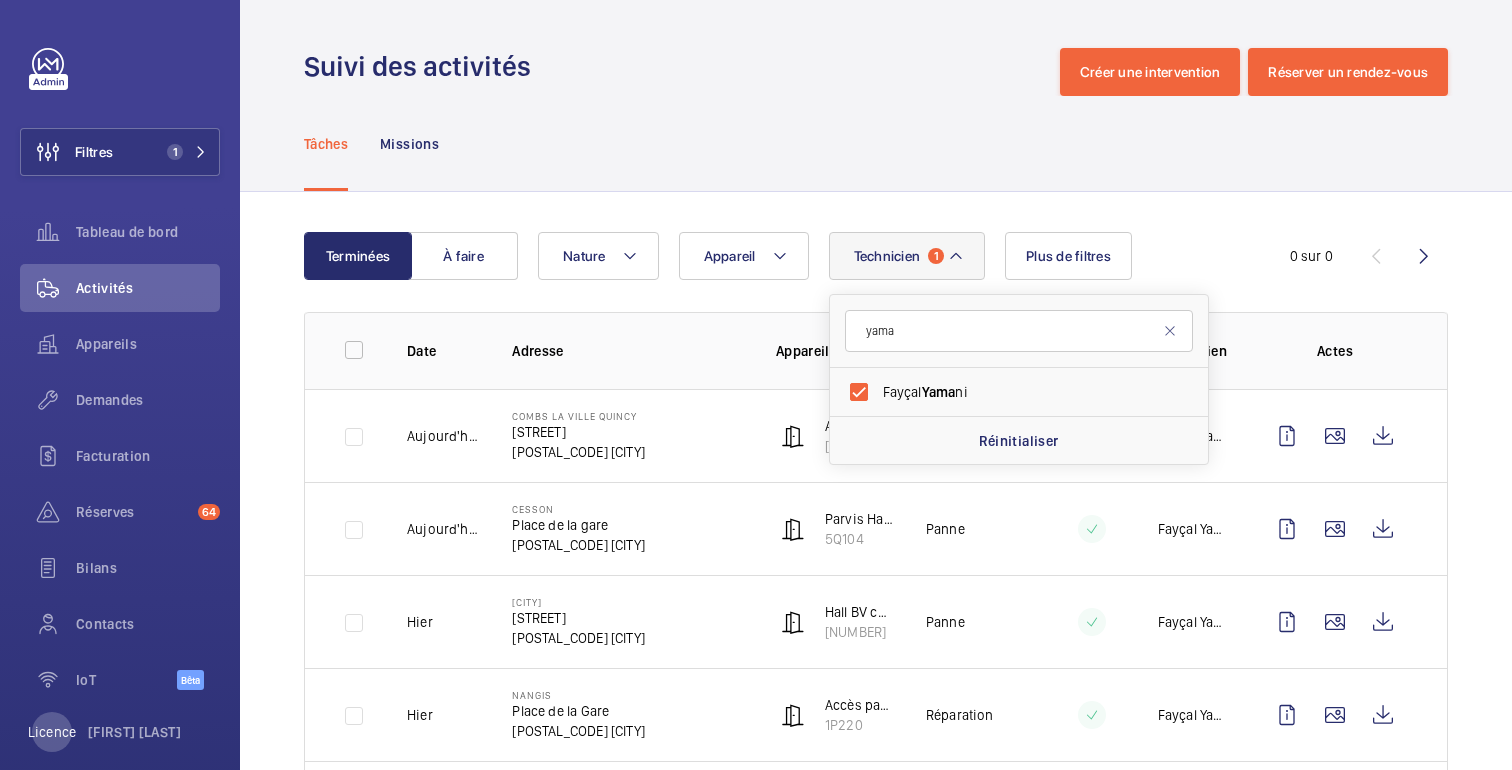 click on "Tâches Missions" 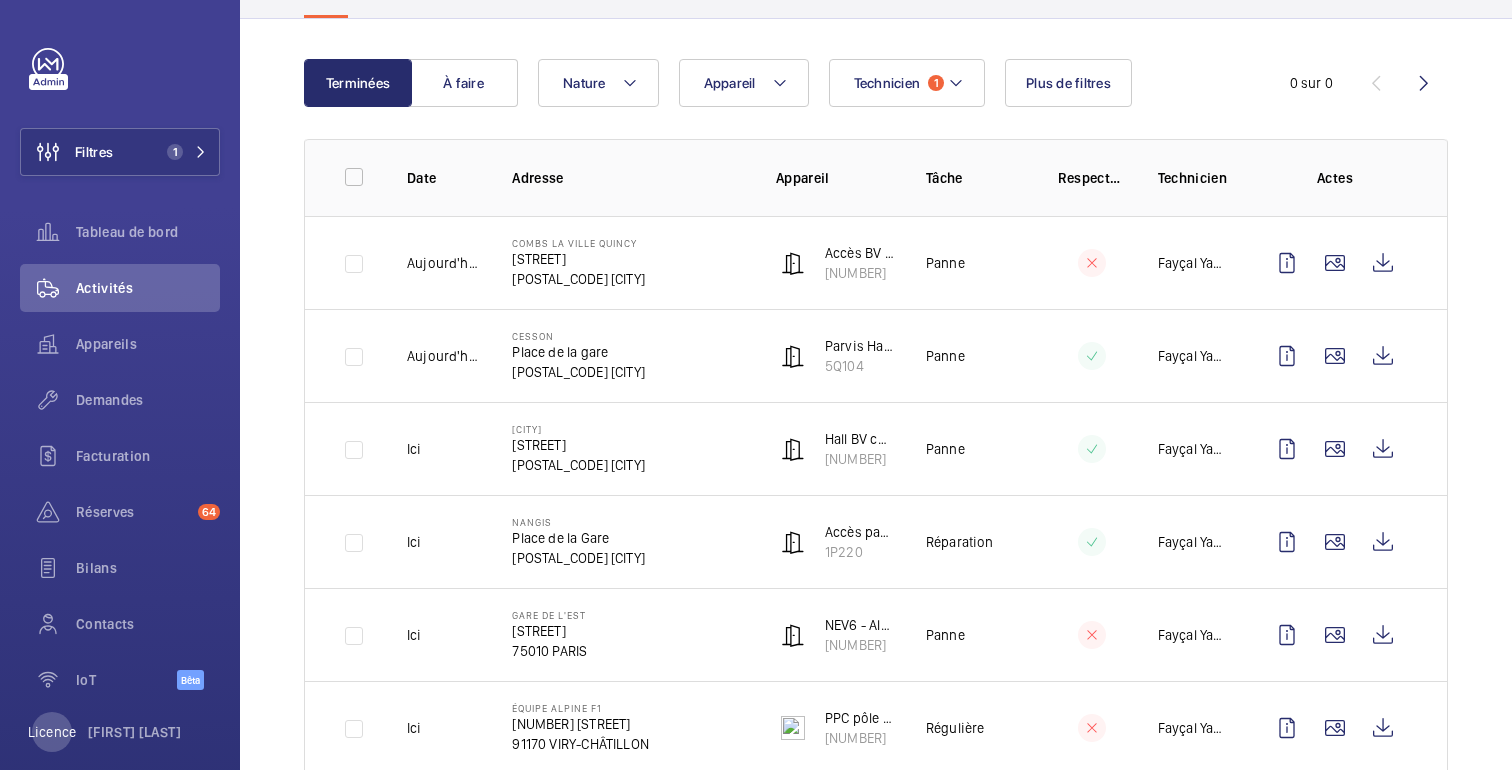 scroll, scrollTop: 174, scrollLeft: 0, axis: vertical 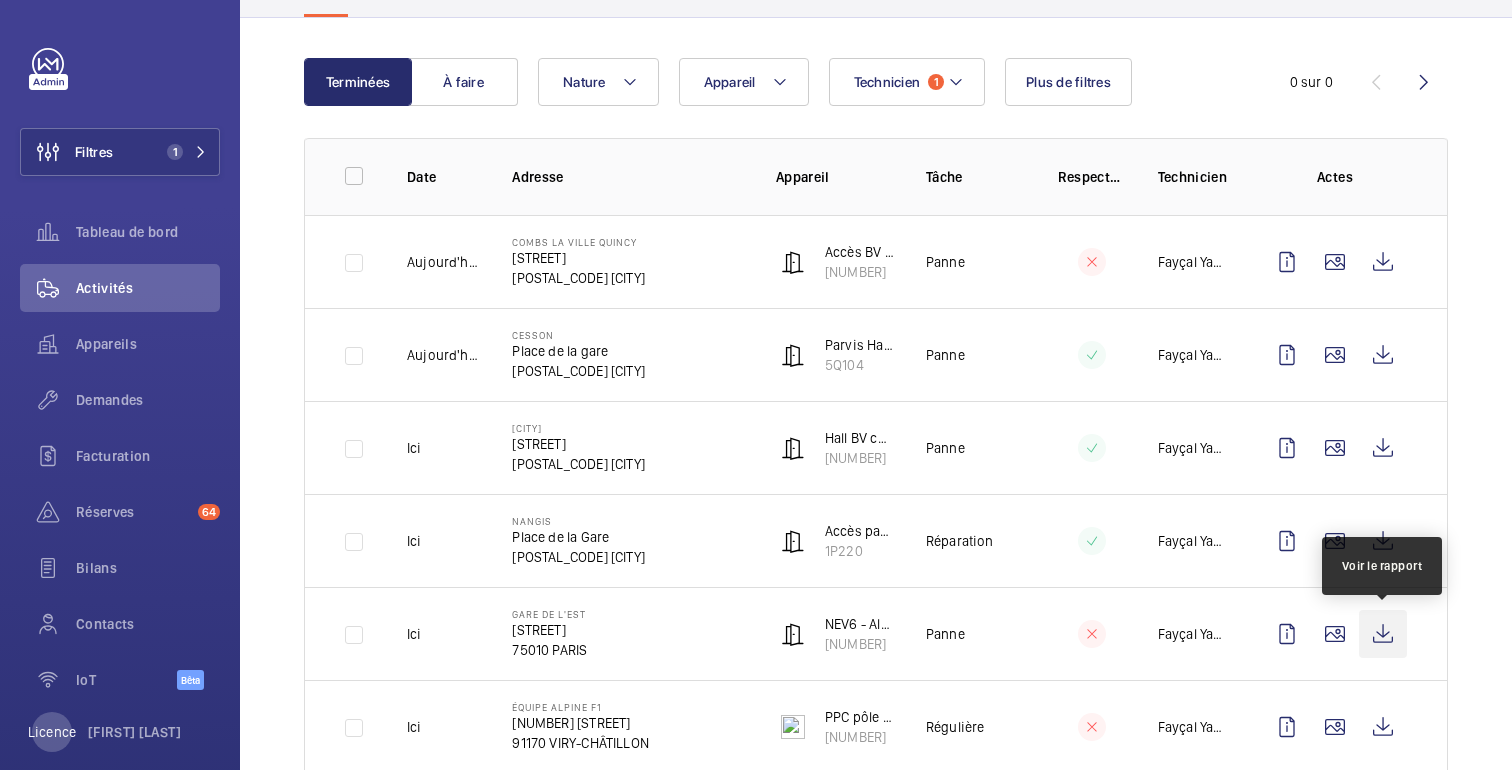 click 